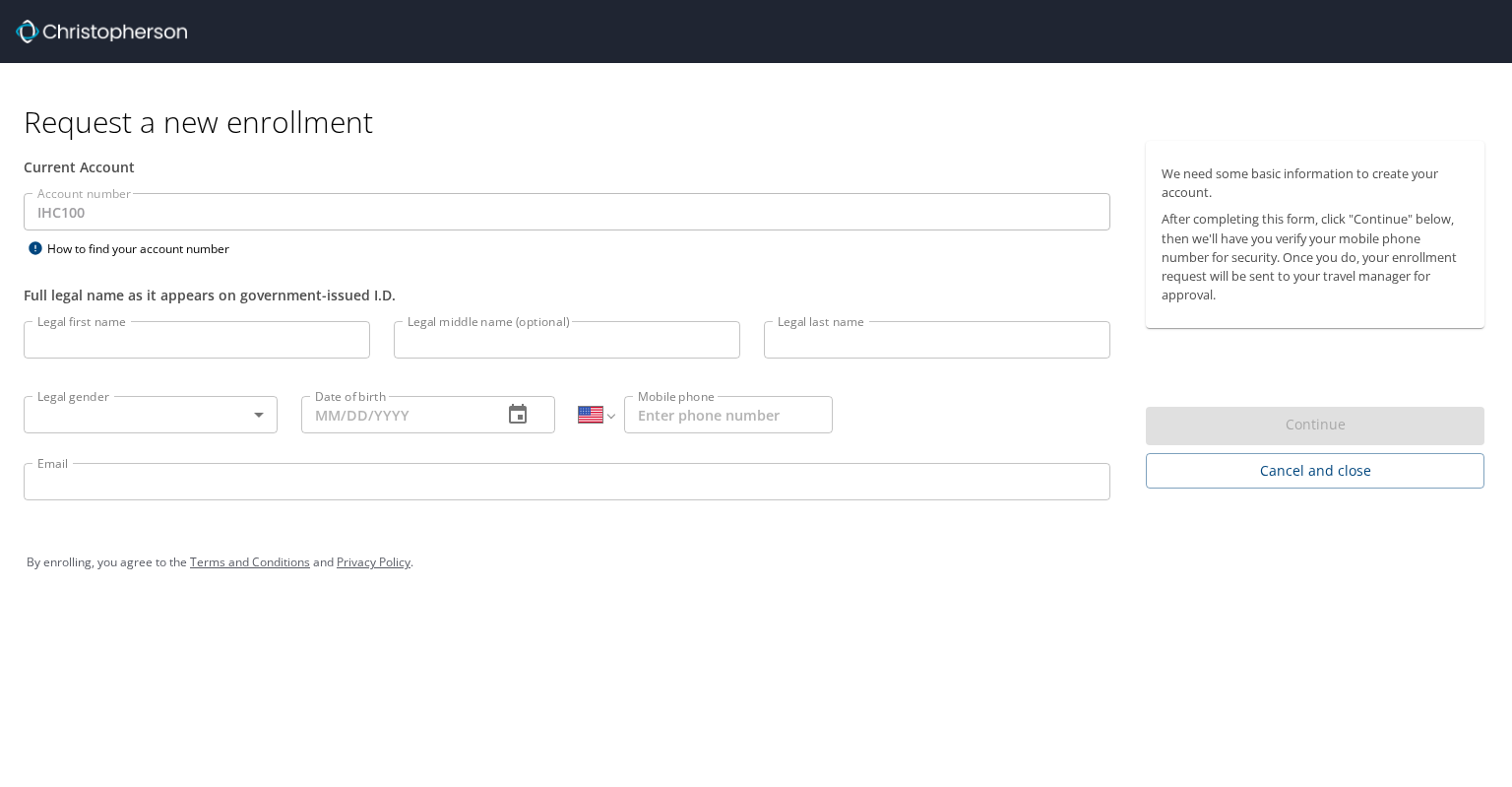 scroll, scrollTop: 0, scrollLeft: 0, axis: both 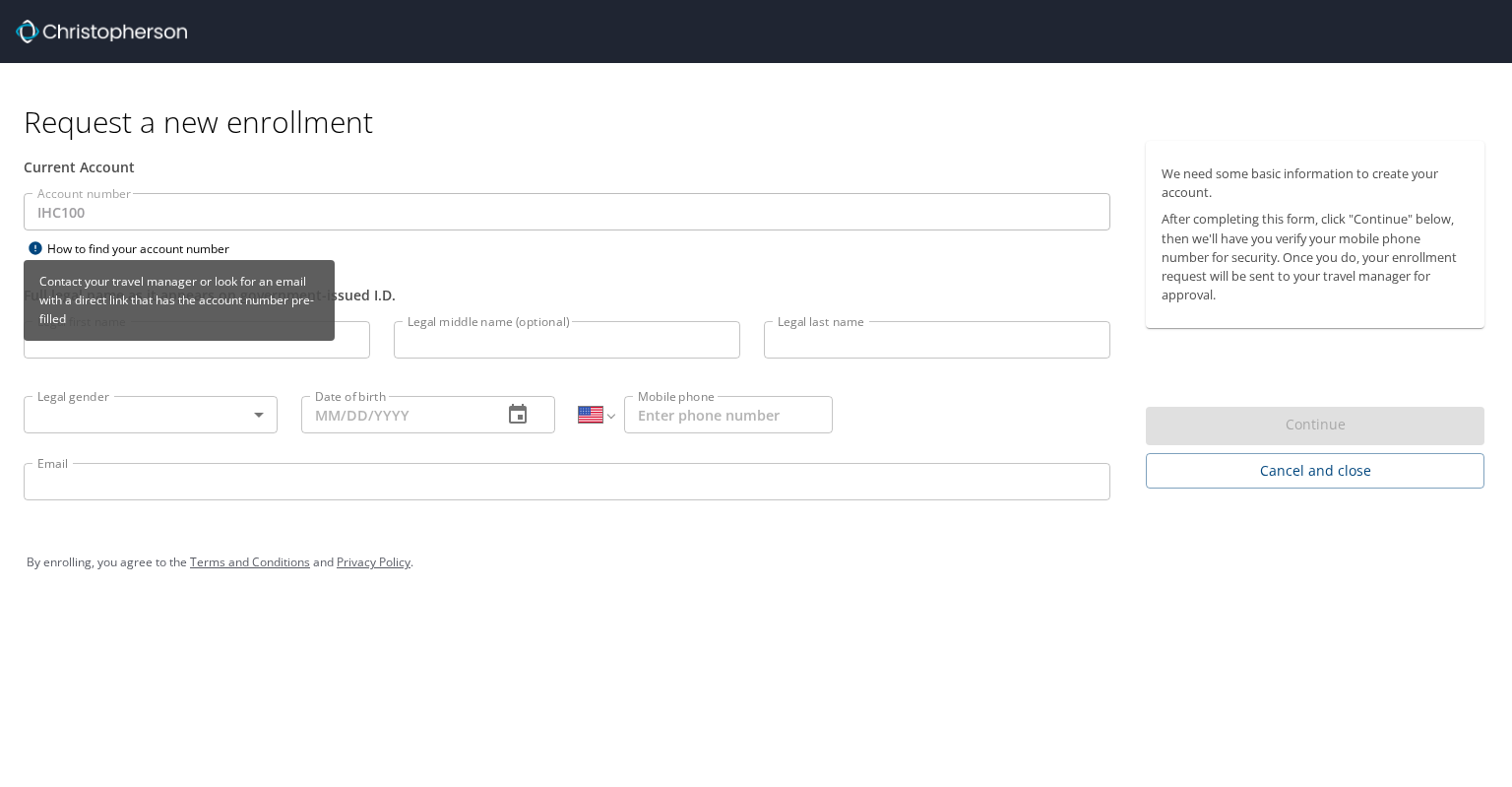 click on "Contact your travel manager or look for an email with a direct link that has the account number pre-filled" at bounding box center (179, 307) 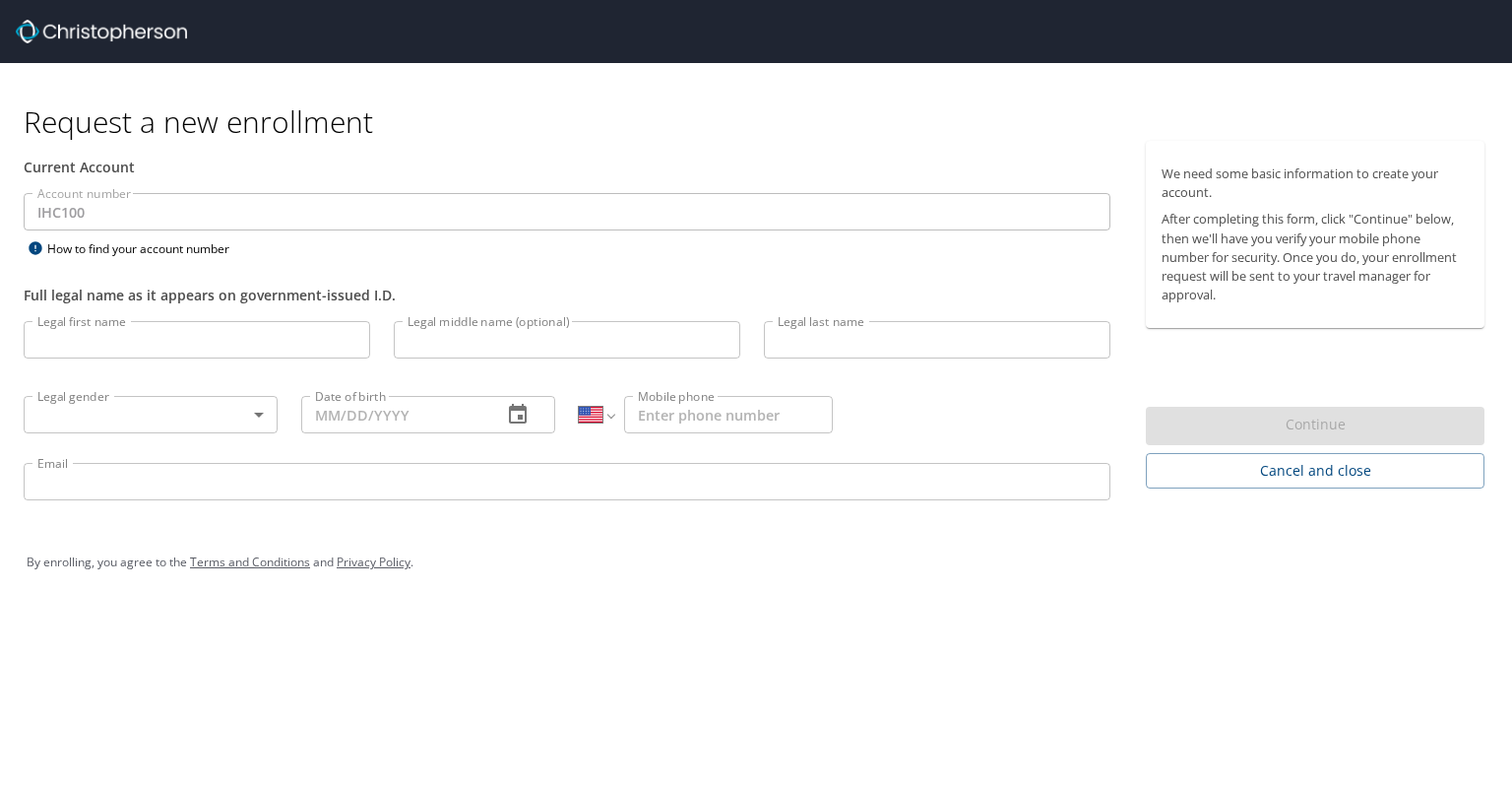 click on "Request a new enrollment Current Account Account number IHC100 Account number  How to find your account number Full legal name as it appears on government-issued I.D. Legal first name Legal first name Legal middle name (optional) Legal middle name (optional) Legal last name Legal last name Legal gender ​ Legal gender Date of birth Date of birth International Afghanistan Åland Islands Albania Algeria American Samoa Andorra Angola Anguilla Antigua and Barbuda Argentina Armenia Aruba Ascension Island Australia Austria Azerbaijan Bahamas Bahrain Bangladesh Barbados Belarus Belgium Belize Benin Bermuda Bhutan Bolivia Bonaire, Sint Eustatius and Saba Bosnia and Herzegovina Botswana Brazil British Indian Ocean Territory Brunei Darussalam Bulgaria Burkina Faso Burma Burundi Cambodia Cameroon Canada Cape Verde Cayman Islands Central African Republic Chad Chile China Christmas Island Cocos (Keeling) Islands Colombia Comoros Congo Congo, Democratic Republic of the Cook Islands Costa Rica Cote d'Ivoire Croatia Cuba" at bounding box center [756, 393] 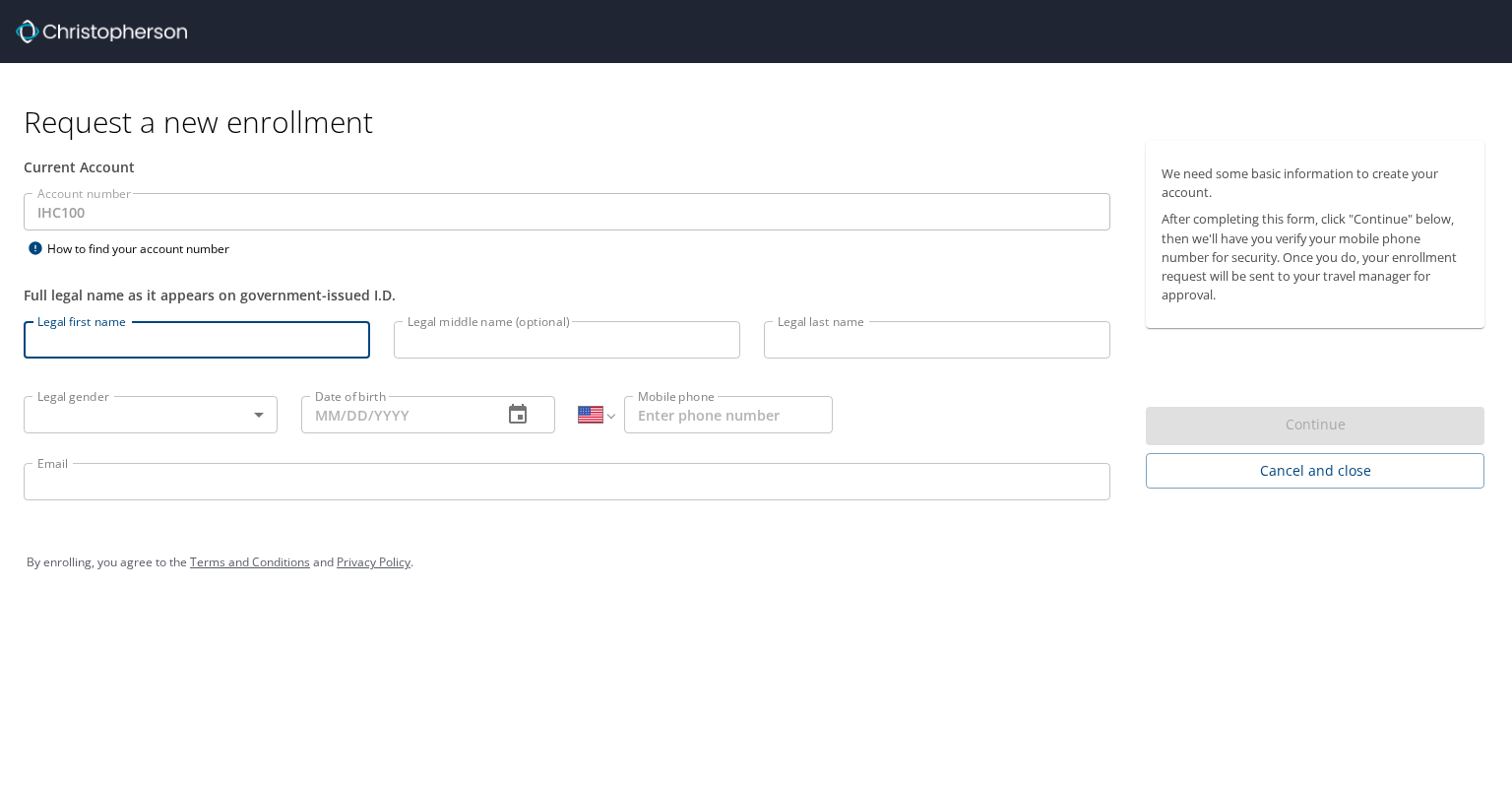 click on "Legal first name" at bounding box center (197, 340) 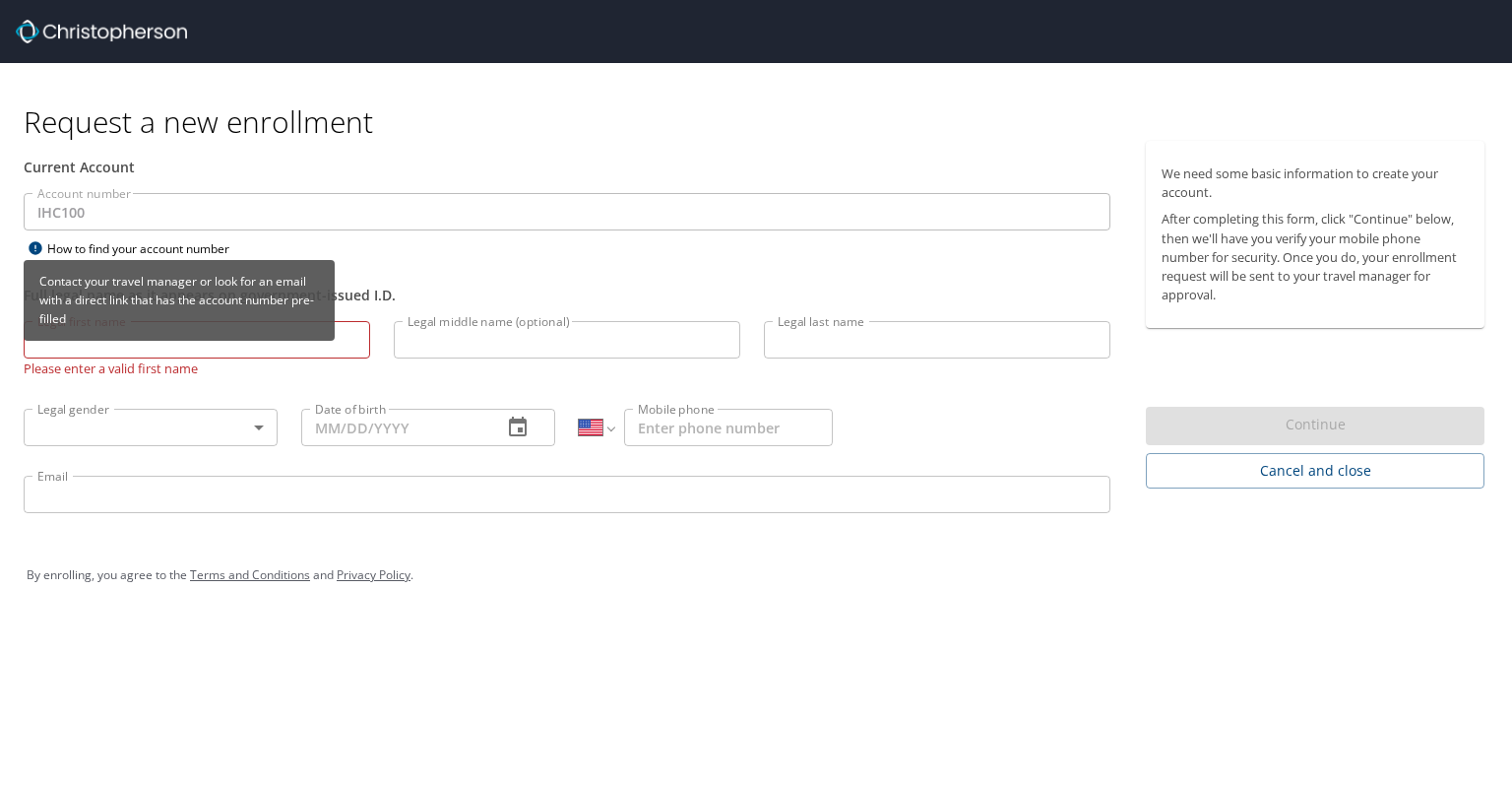 click at bounding box center (34, 247) 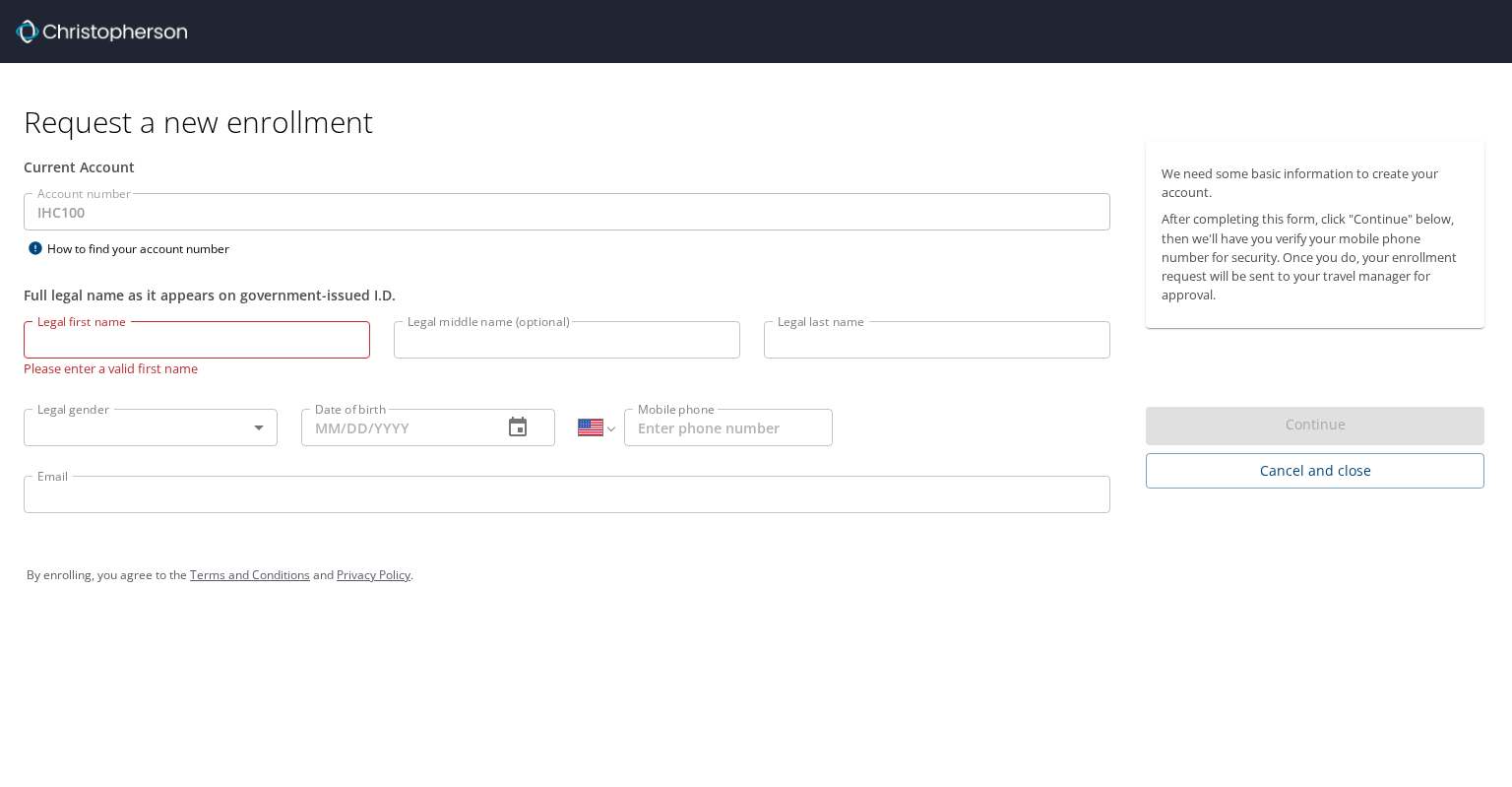 click on "Legal first name" at bounding box center [197, 340] 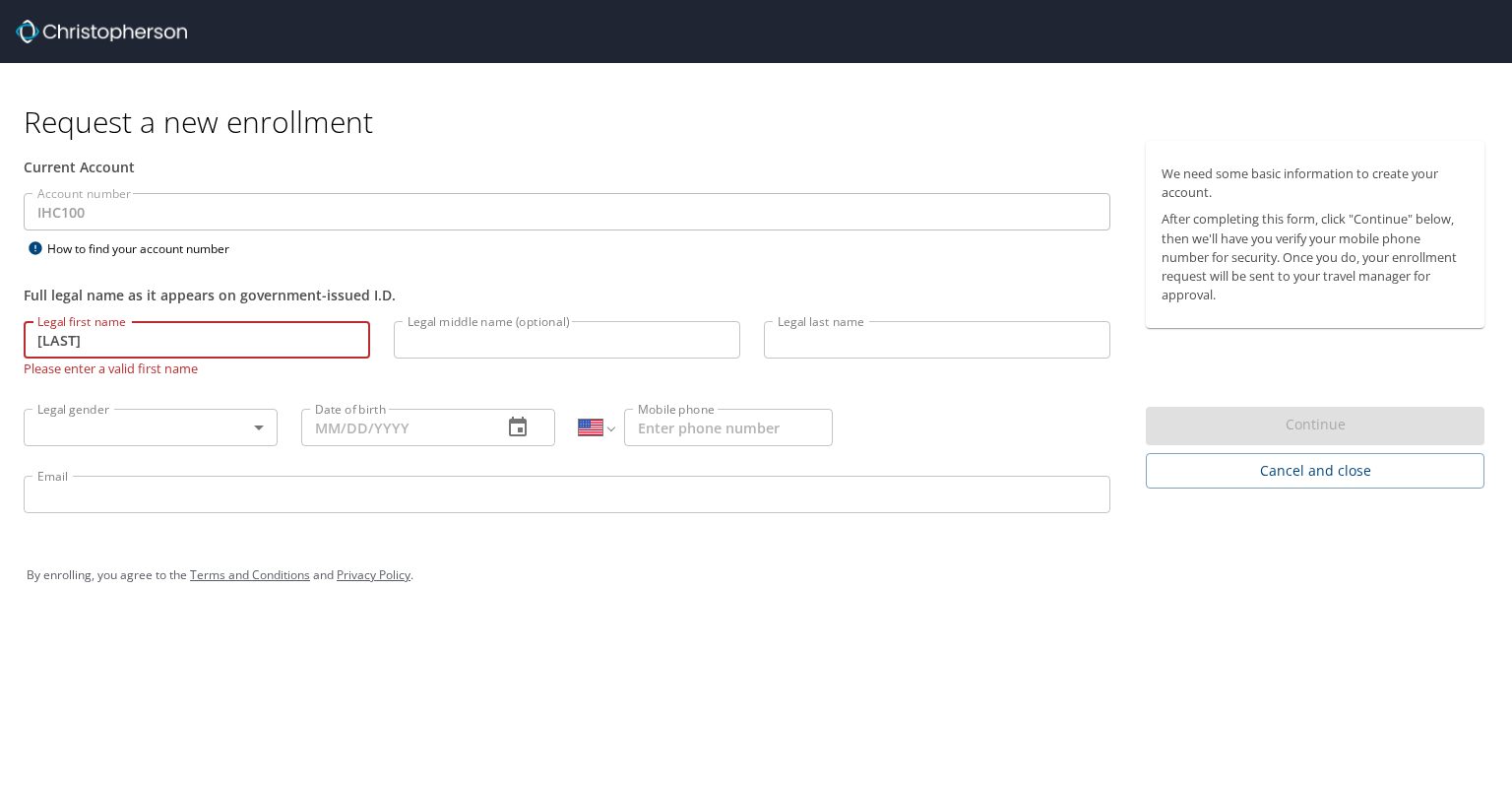 type on "Klote" 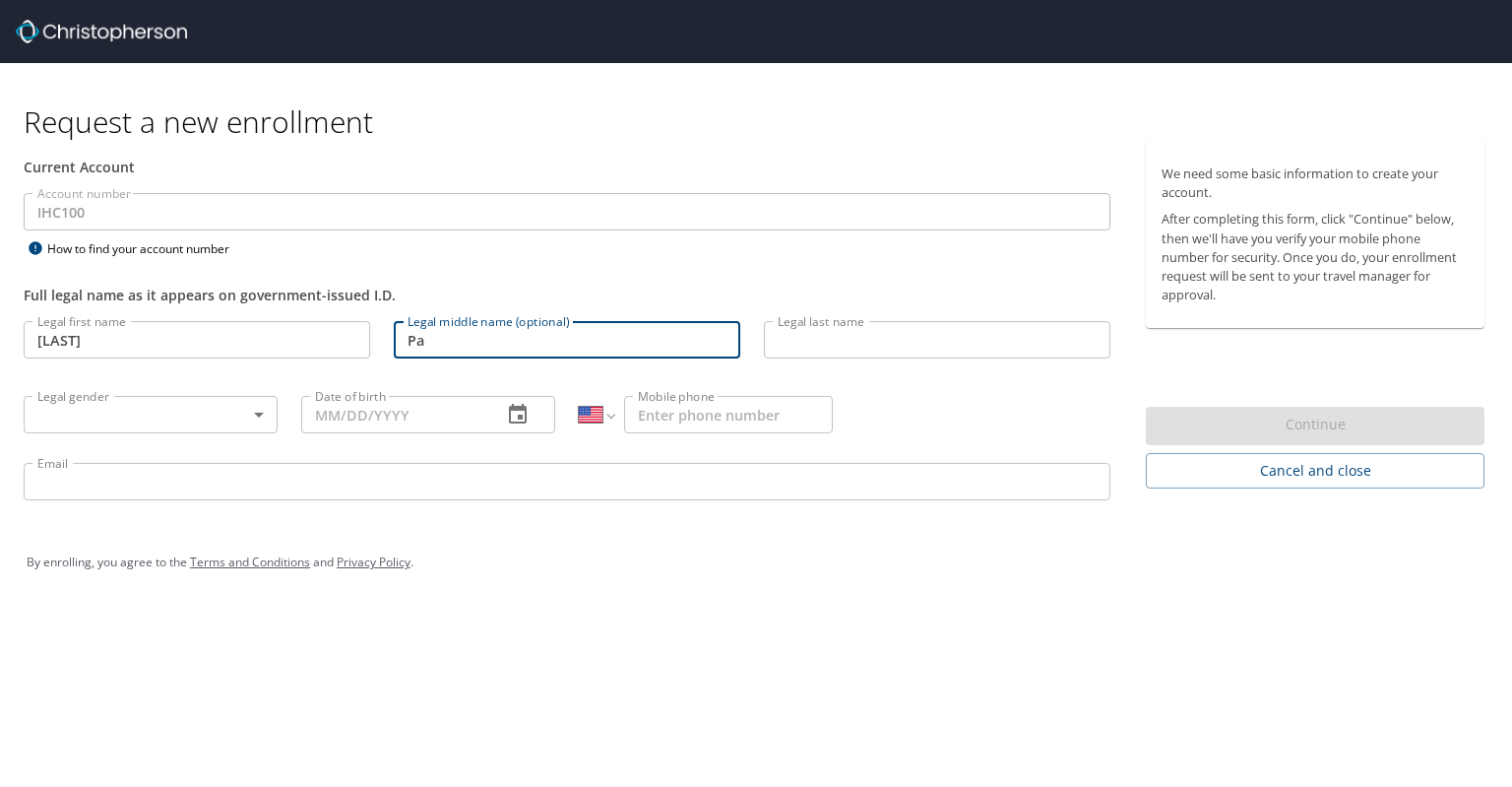 type on "Pat" 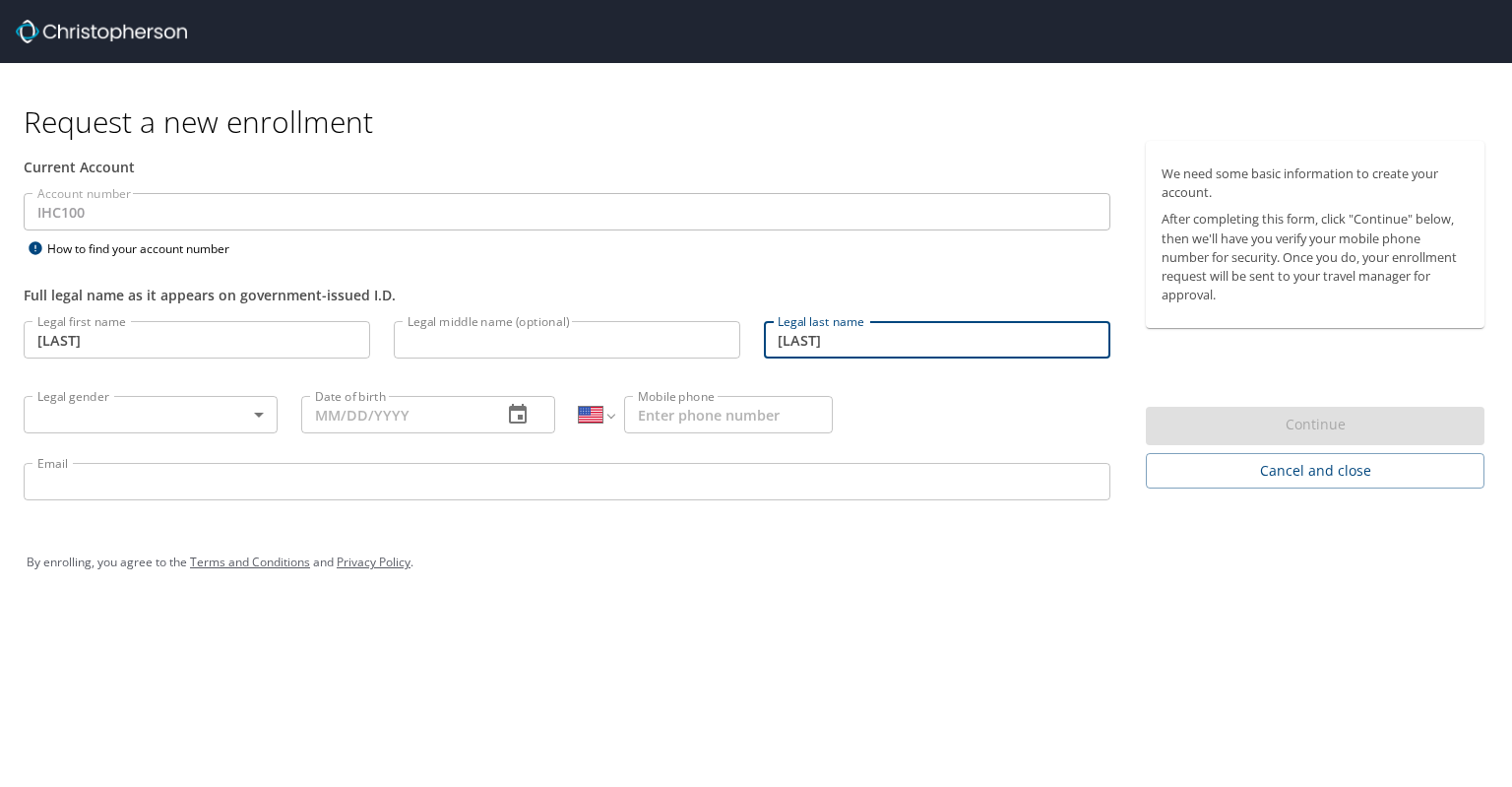 type on "Klote" 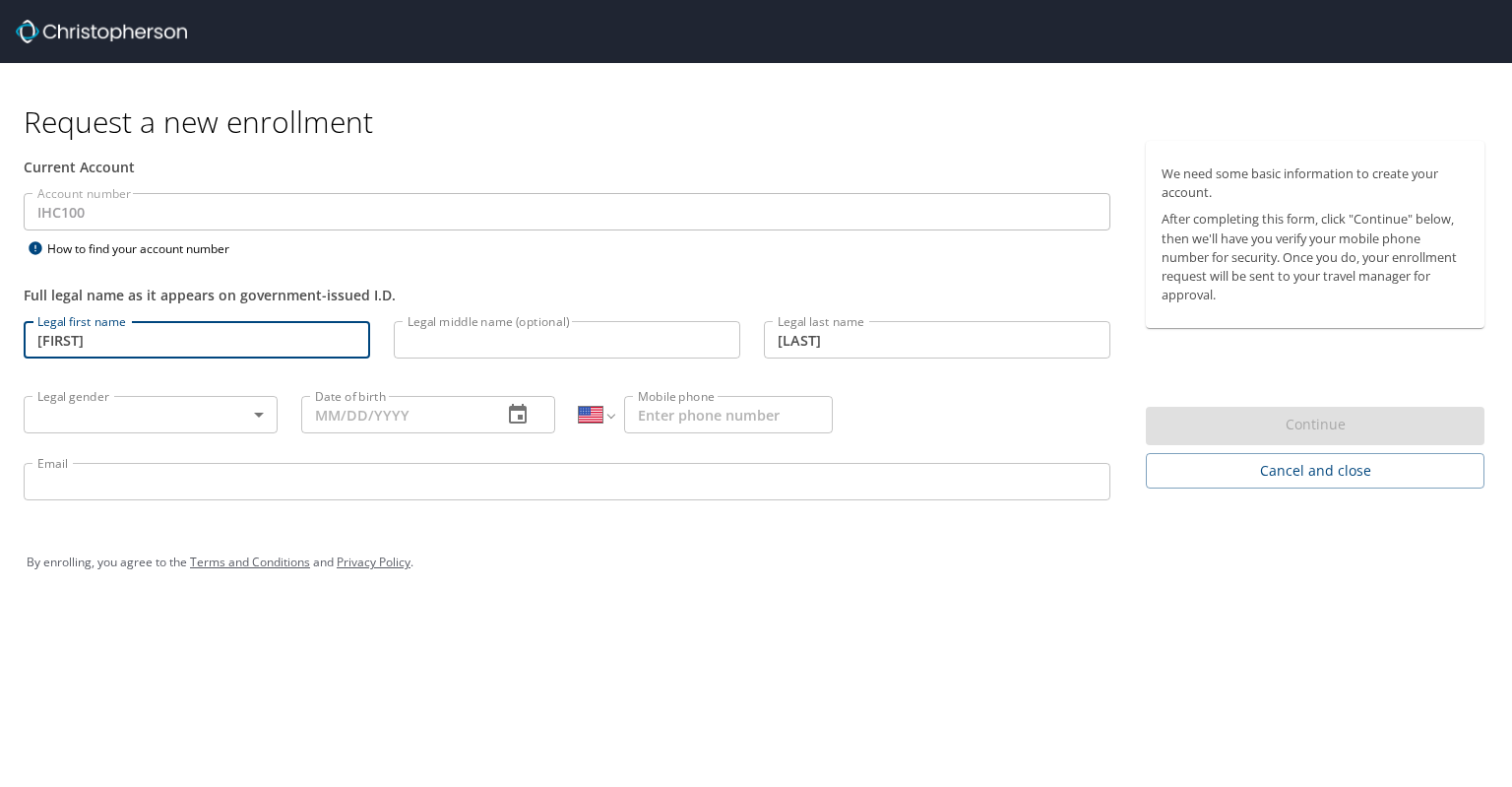 type on "Daniel" 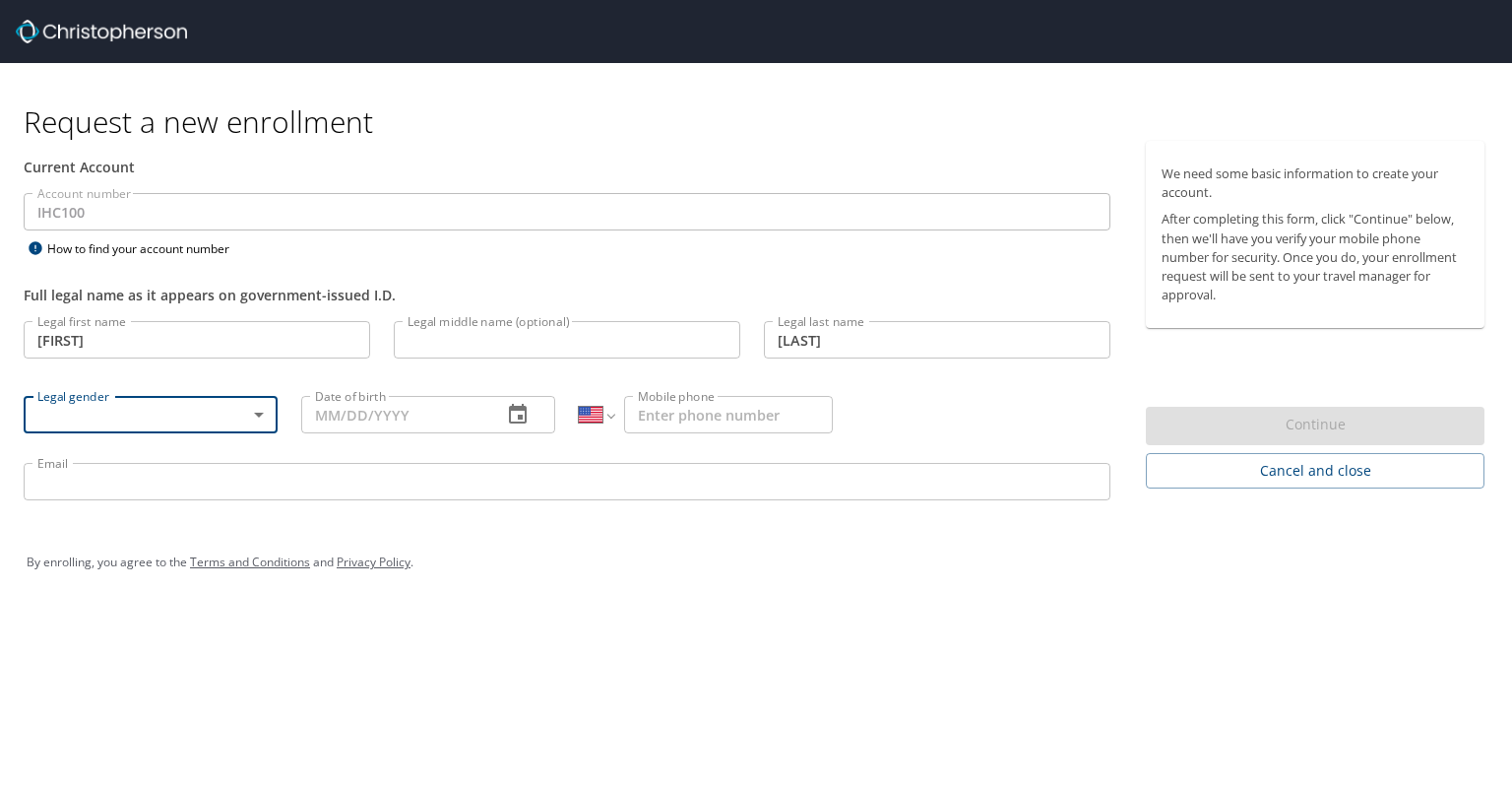 click on "Request a new enrollment Current Account Account number IHC100 Account number  How to find your account number Full legal name as it appears on government-issued I.D. Legal first name Daniel Legal first name Legal middle name (optional) Legal middle name (optional) Legal last name Klote Legal last name Legal gender ​ Legal gender Date of birth Date of birth International Afghanistan Åland Islands Albania Algeria American Samoa Andorra Angola Anguilla Antigua and Barbuda Argentina Armenia Aruba Ascension Island Australia Austria Azerbaijan Bahamas Bahrain Bangladesh Barbados Belarus Belgium Belize Benin Bermuda Bhutan Bolivia Bonaire, Sint Eustatius and Saba Bosnia and Herzegovina Botswana Brazil British Indian Ocean Territory Brunei Darussalam Bulgaria Burkina Faso Burma Burundi Cambodia Cameroon Canada Cape Verde Cayman Islands Central African Republic Chad Chile China Christmas Island Cocos (Keeling) Islands Colombia Comoros Congo Congo, Democratic Republic of the Cook Islands Costa Rica Cote d'Ivoire" at bounding box center (756, 393) 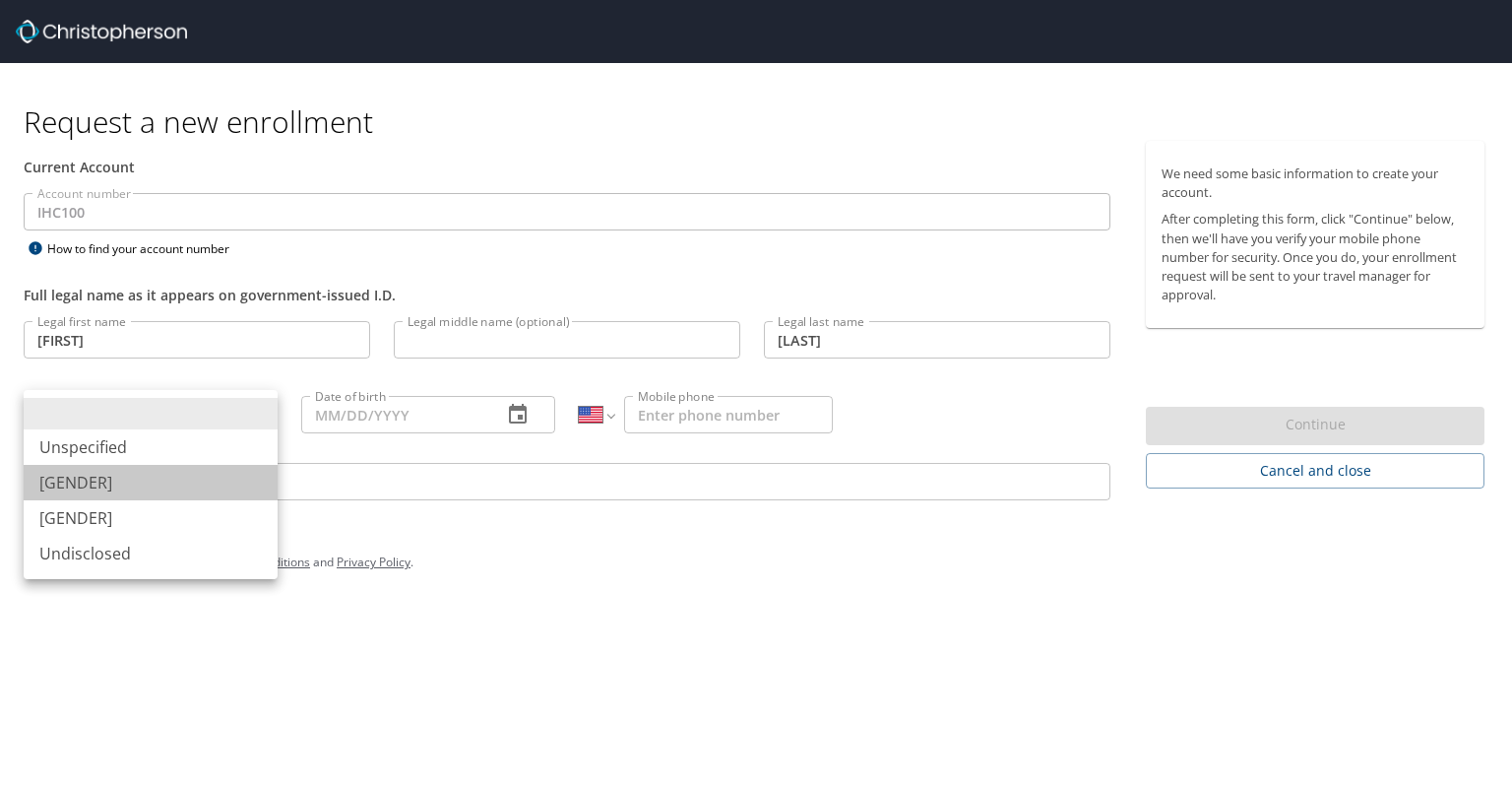 click on "Male" at bounding box center [151, 483] 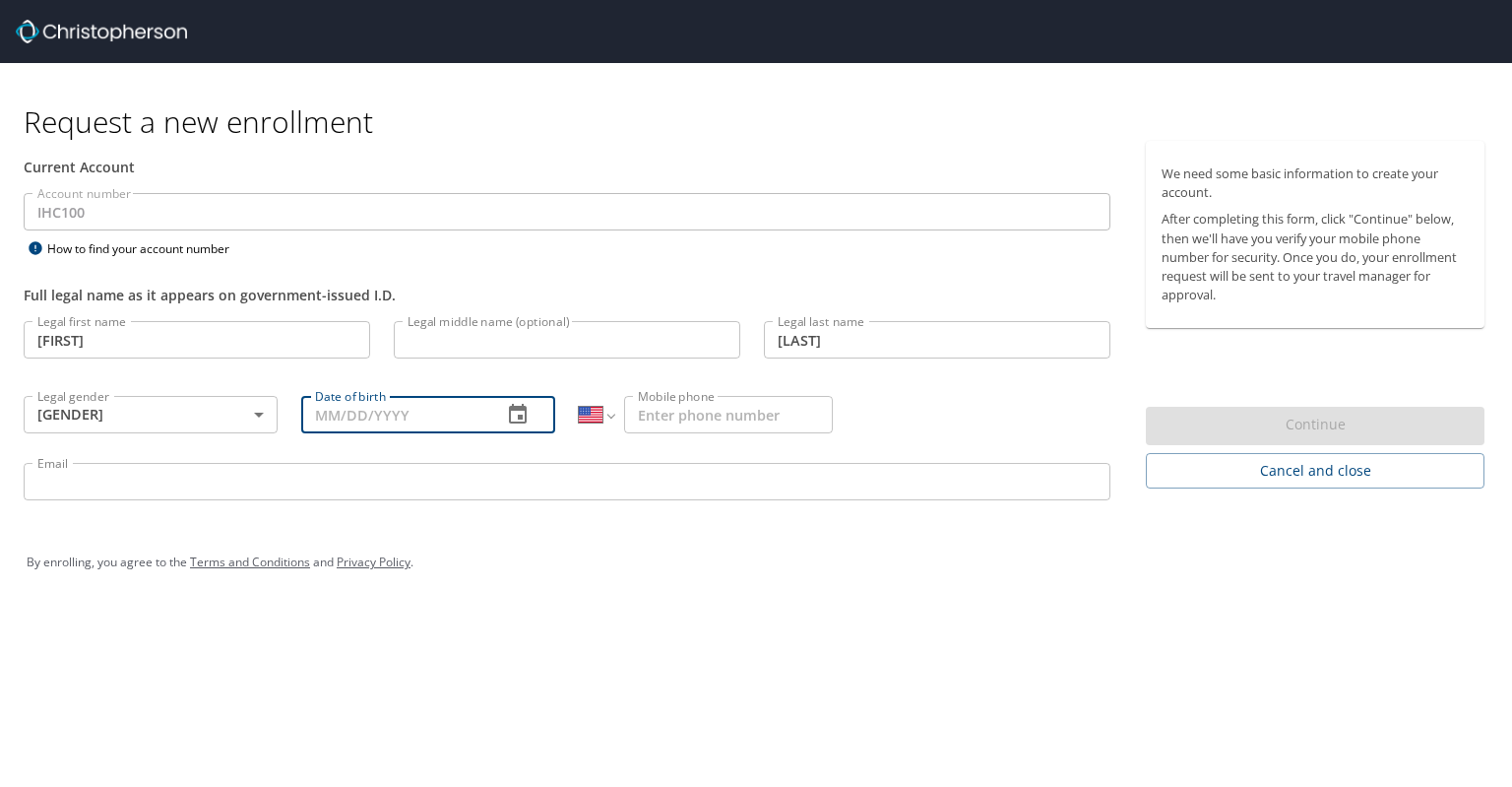 click on "Date of birth" at bounding box center [394, 415] 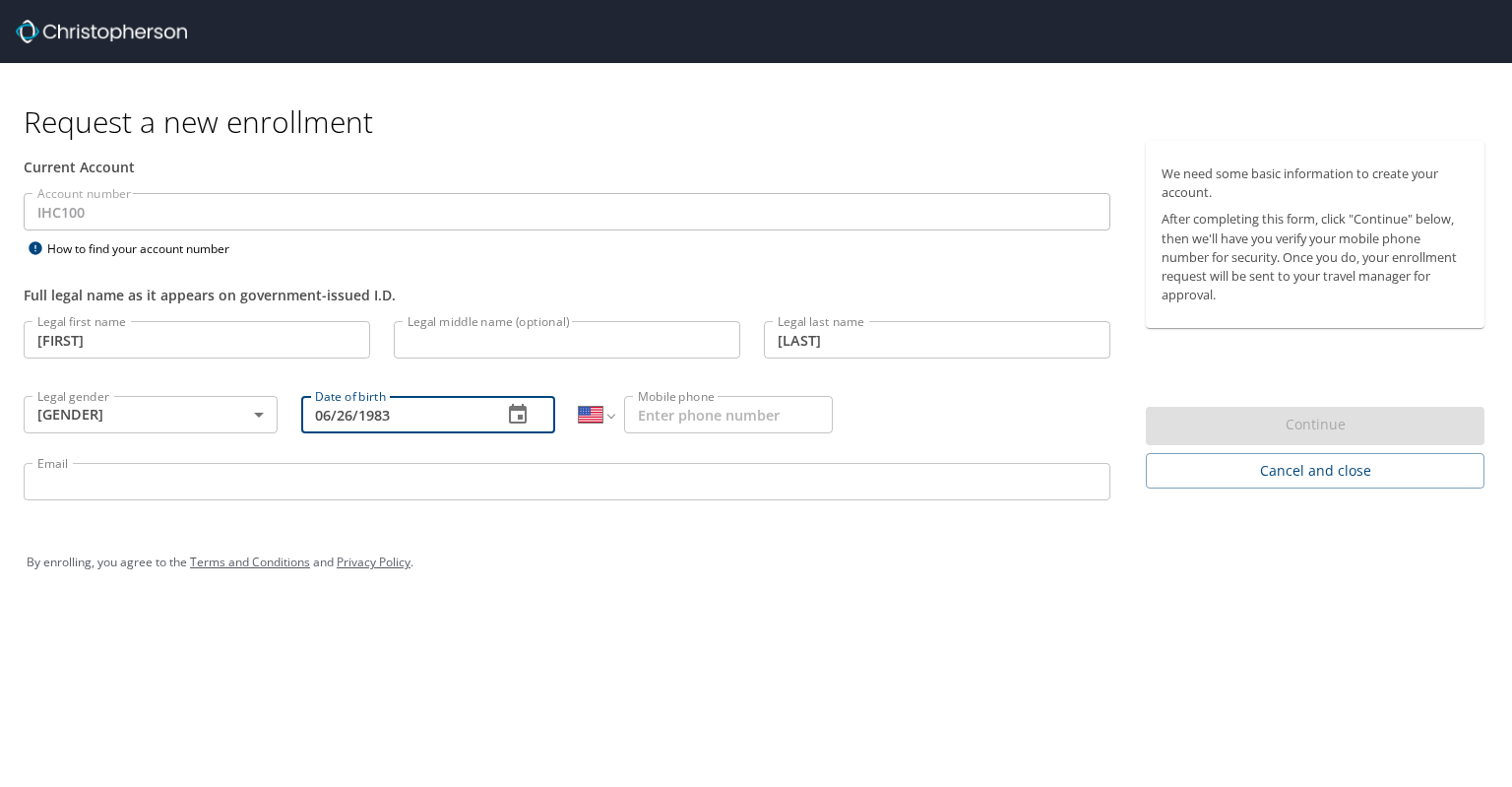 type on "06/26/1983" 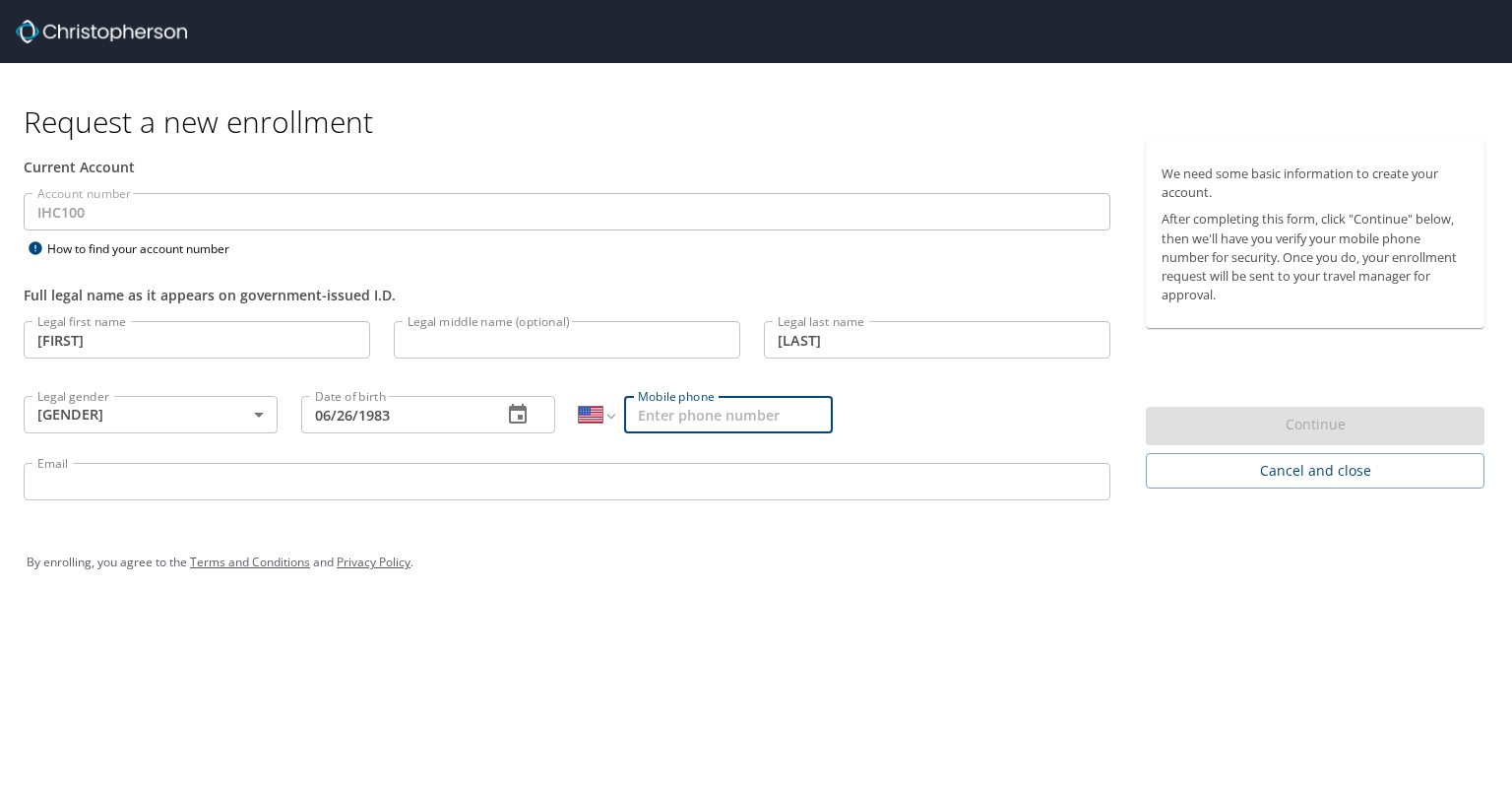click on "Mobile phone" at bounding box center [728, 415] 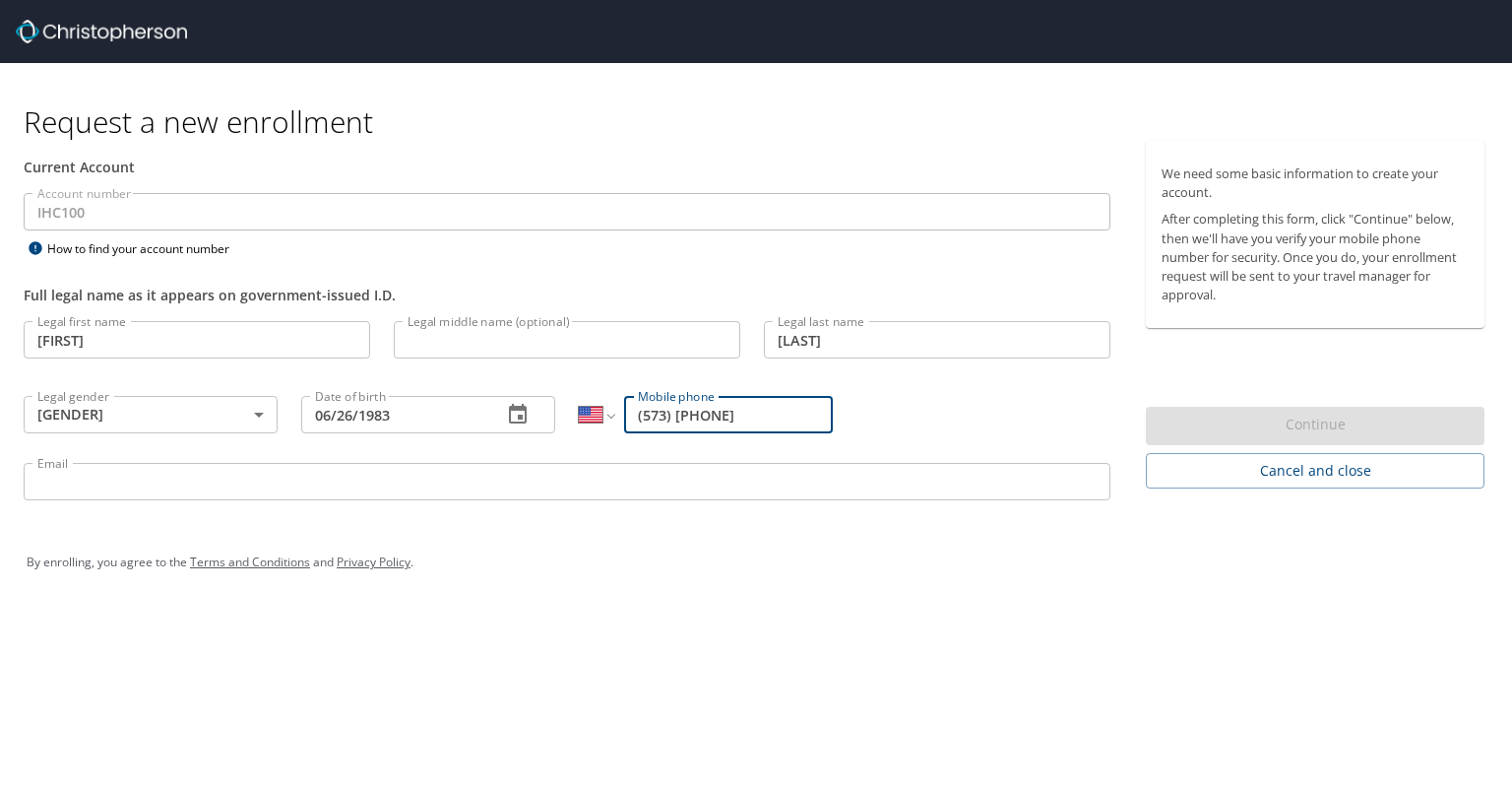 type on "(573) 823-1603" 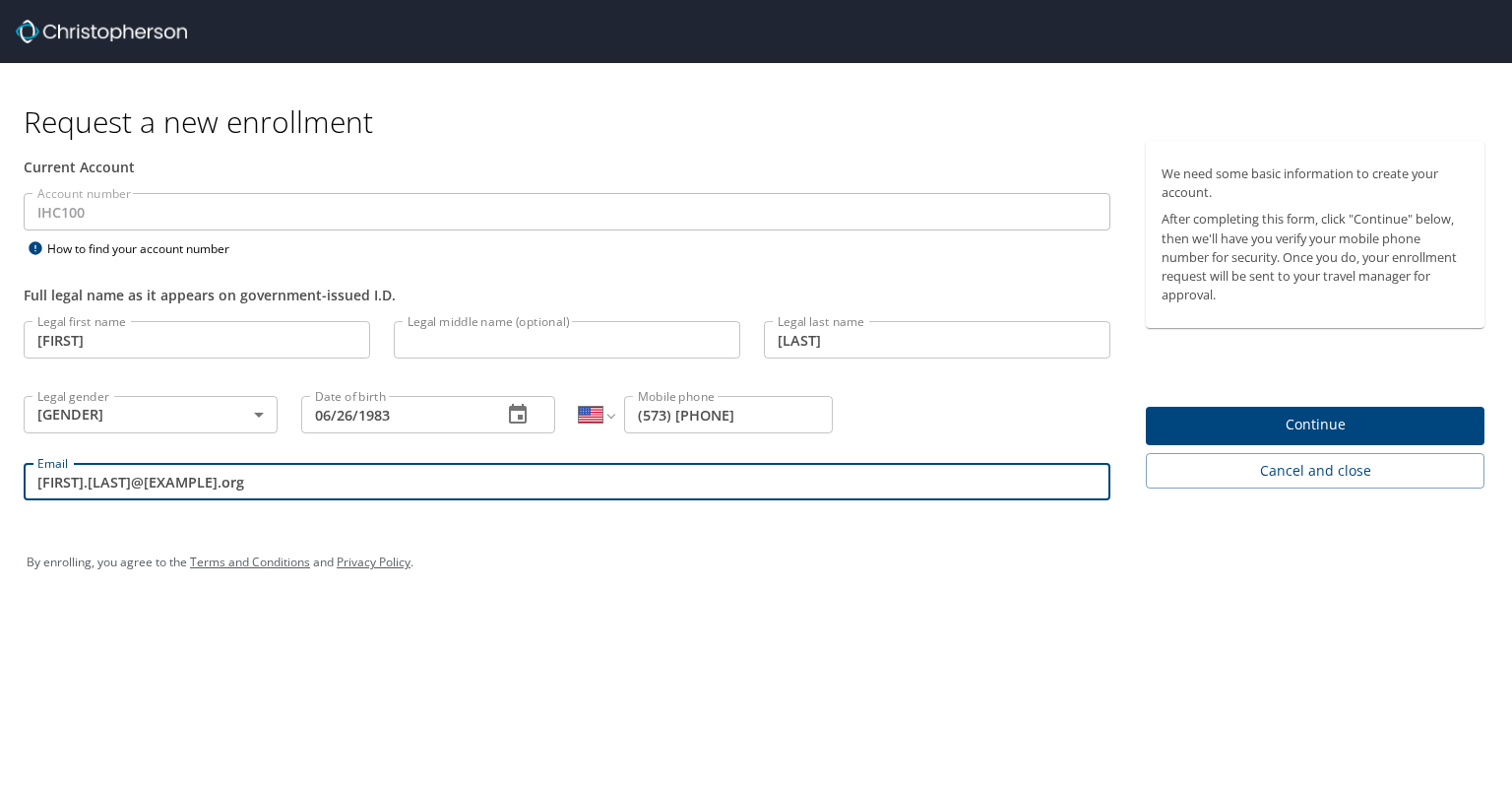 type on "Daniel.Klote@imail.org" 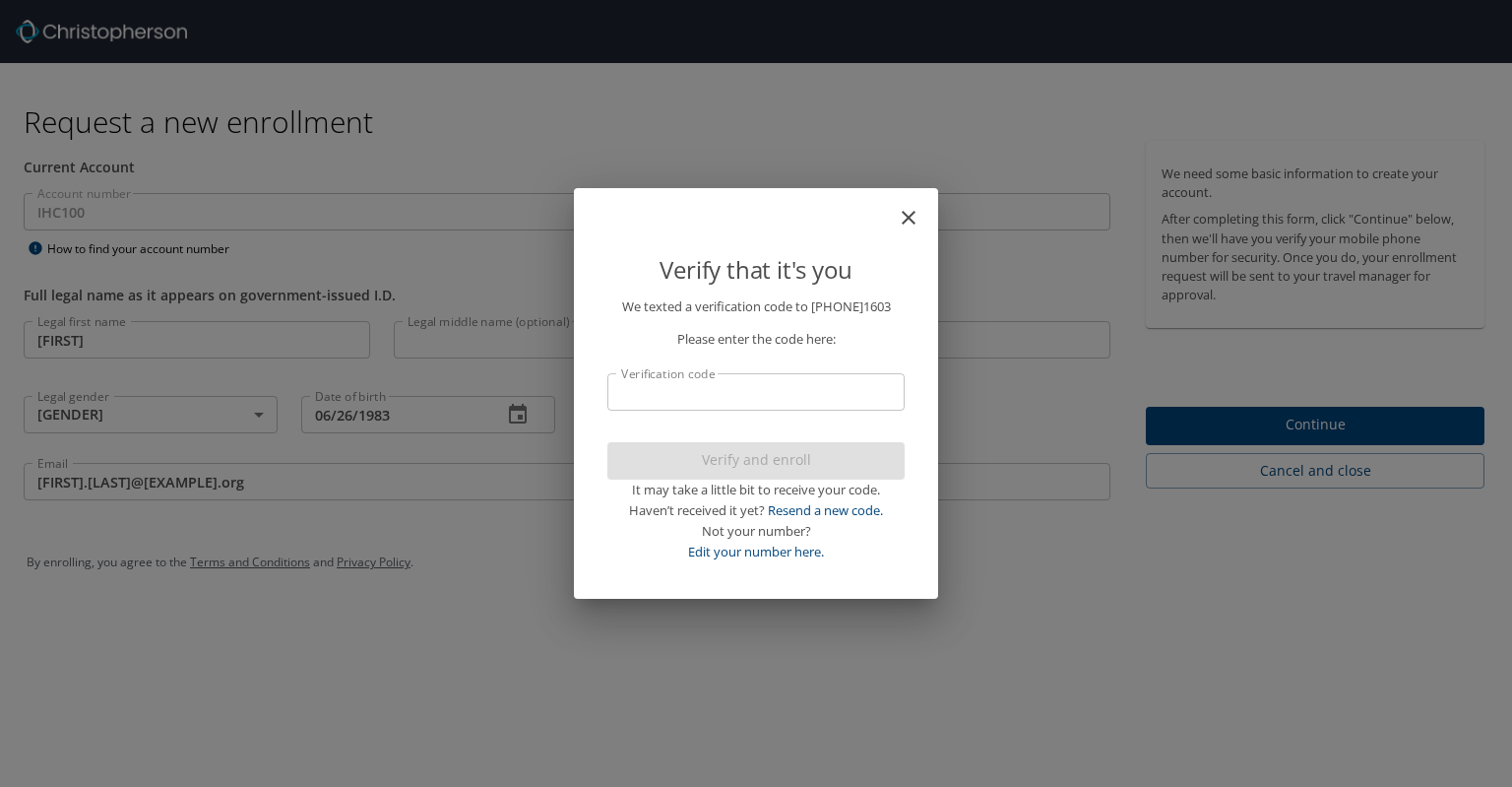click on "Verification code" at bounding box center [756, 392] 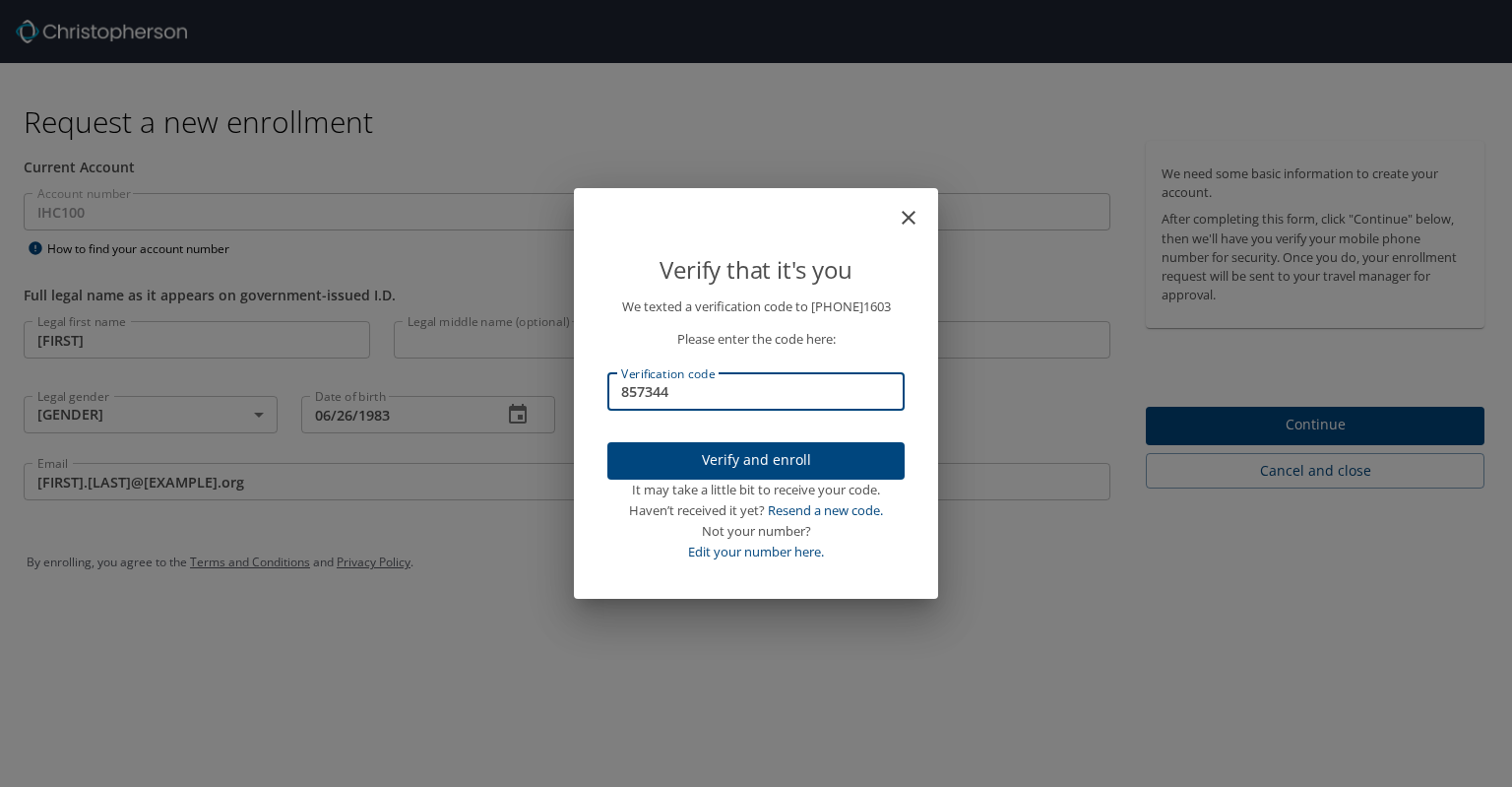 type on "857344" 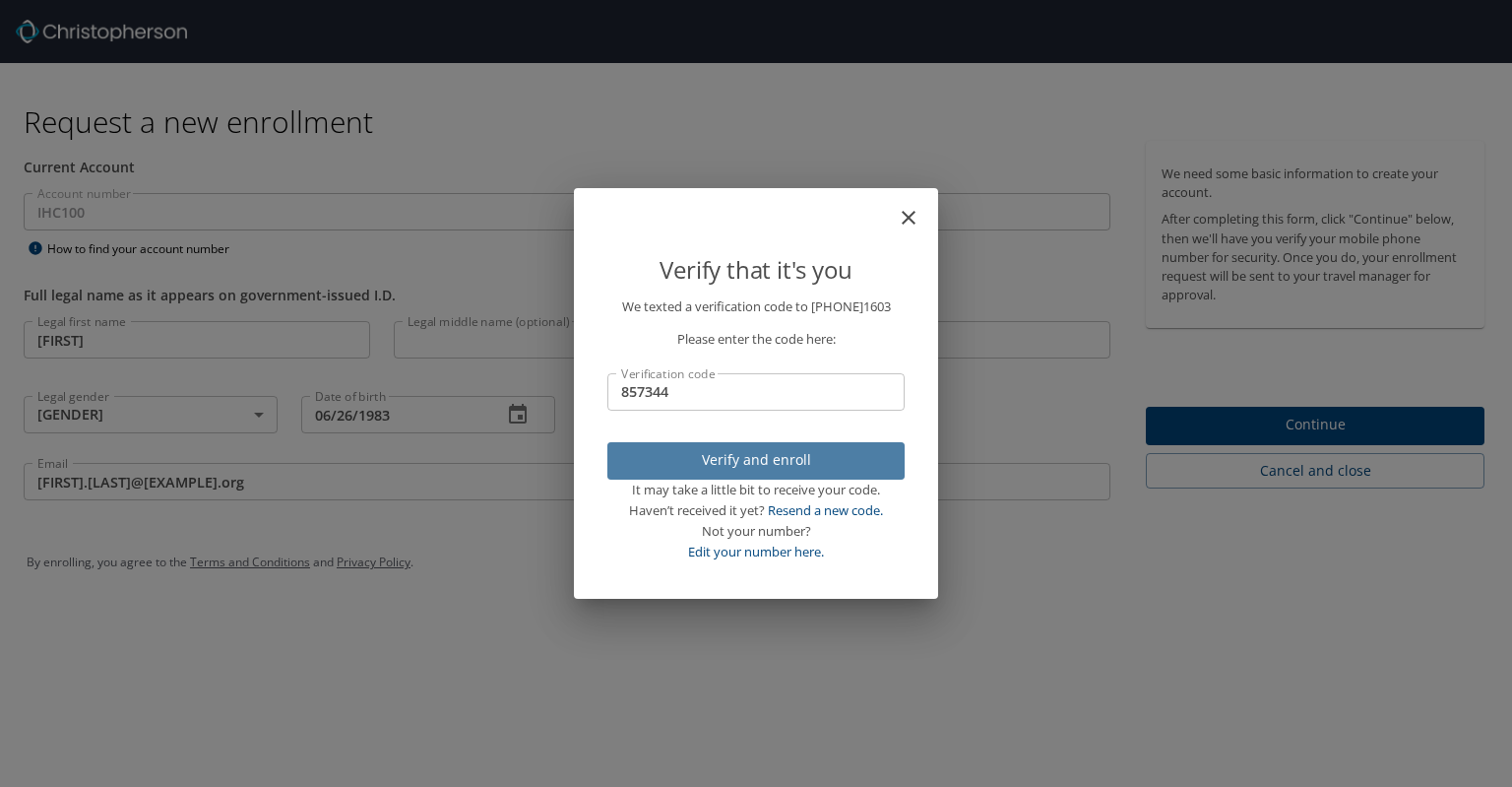 click on "Verify and enroll" at bounding box center [756, 460] 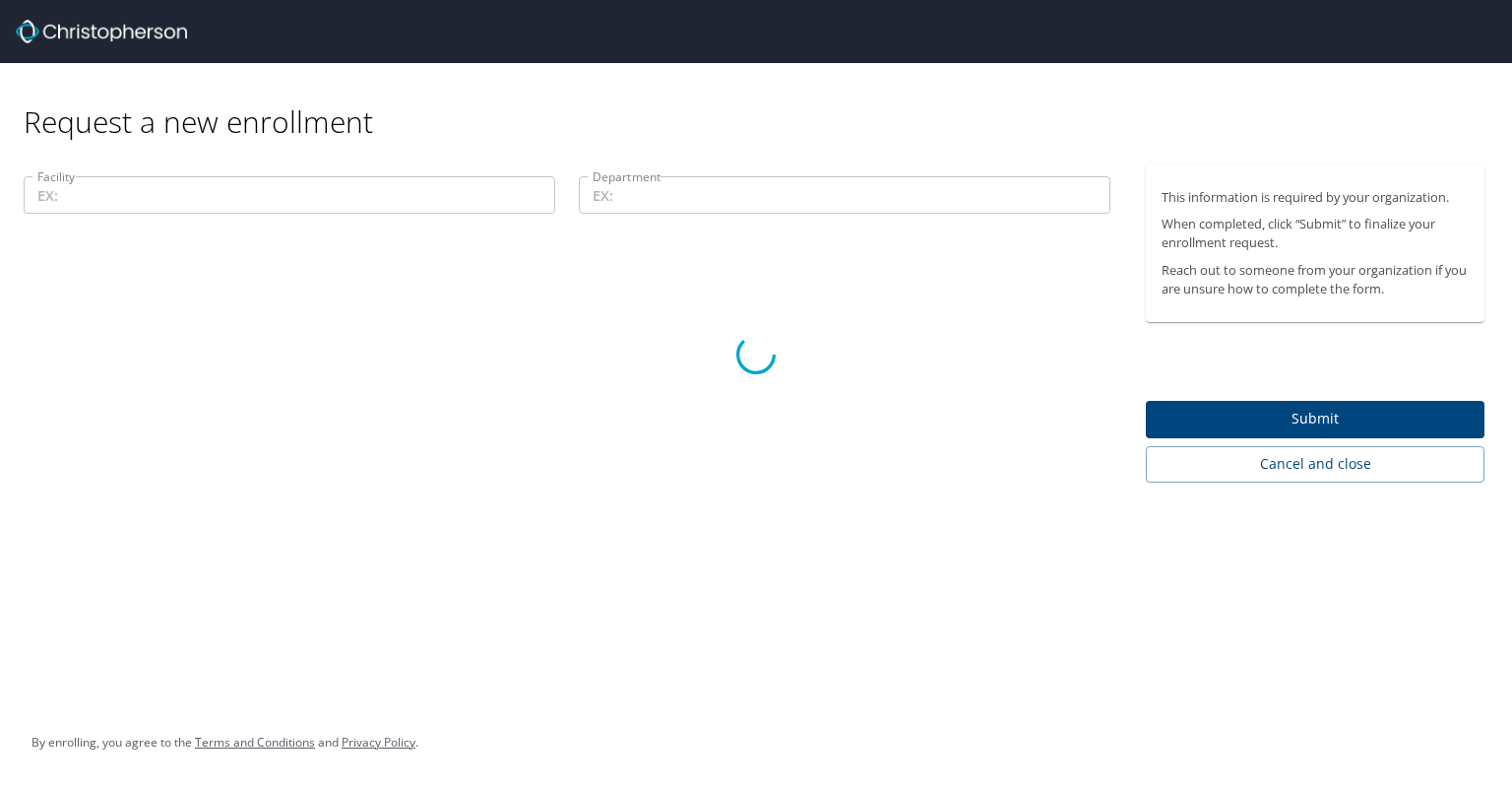 click at bounding box center [756, 354] 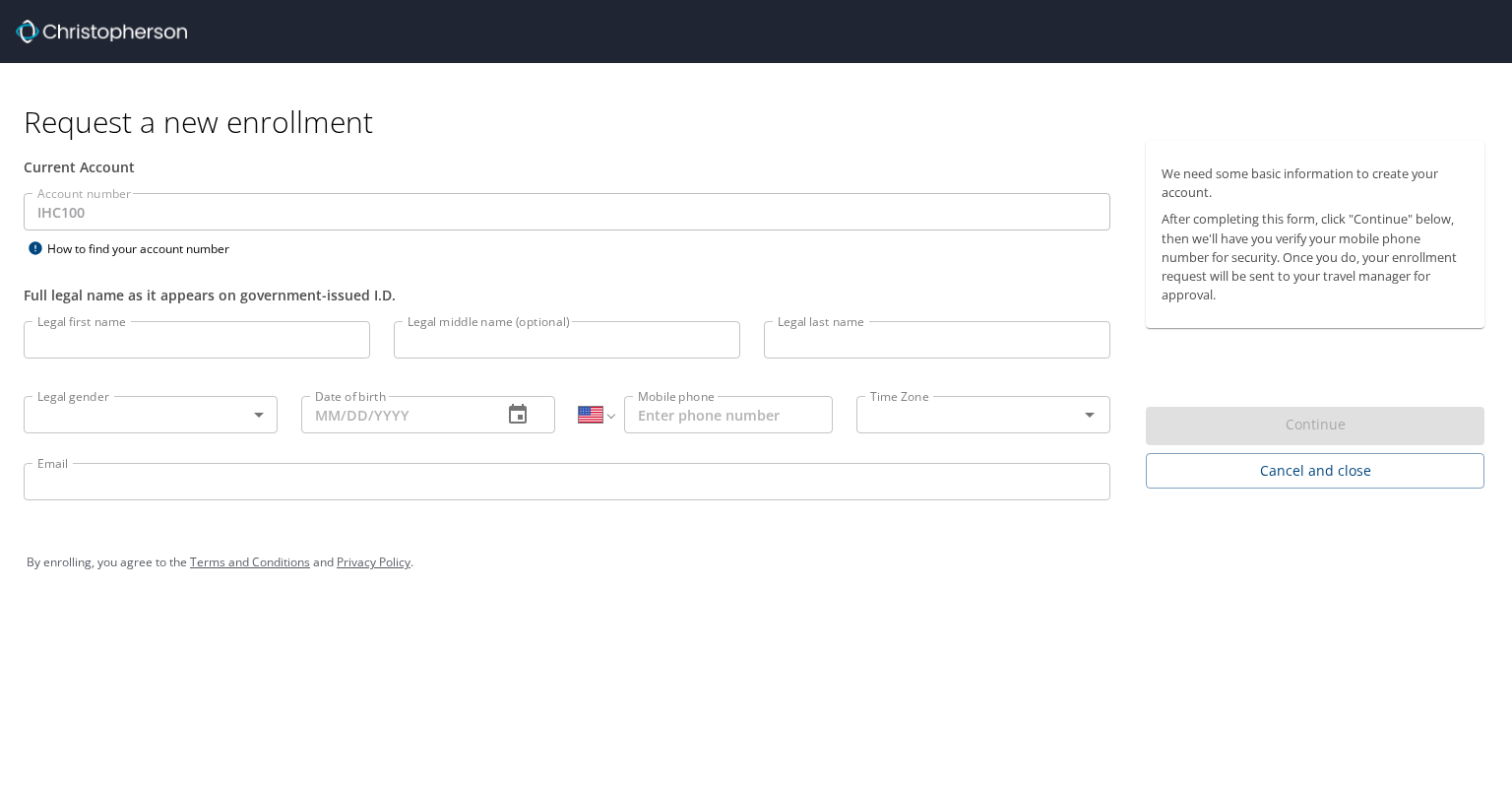 scroll, scrollTop: 0, scrollLeft: 0, axis: both 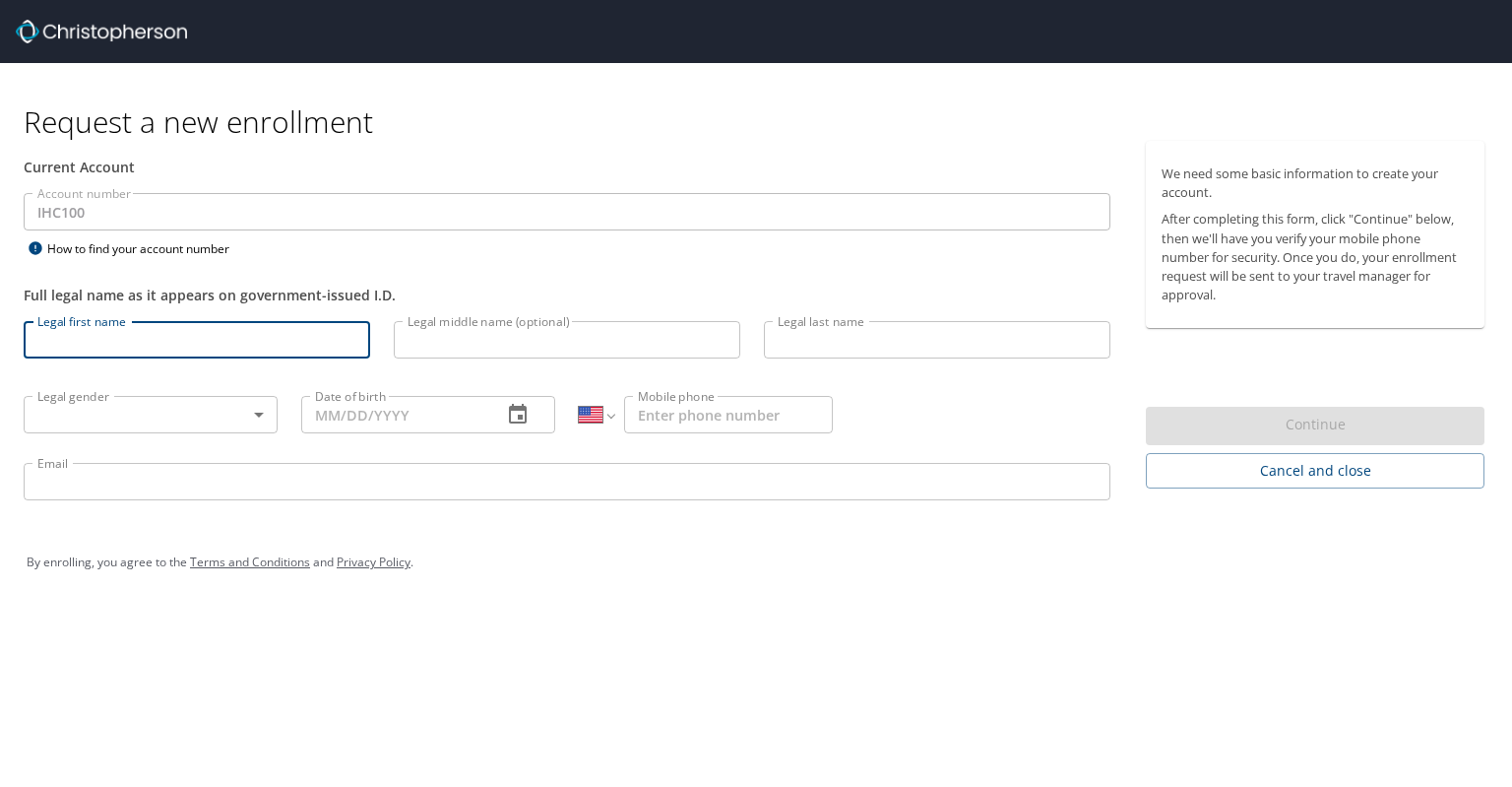 click on "Legal first name" at bounding box center [197, 340] 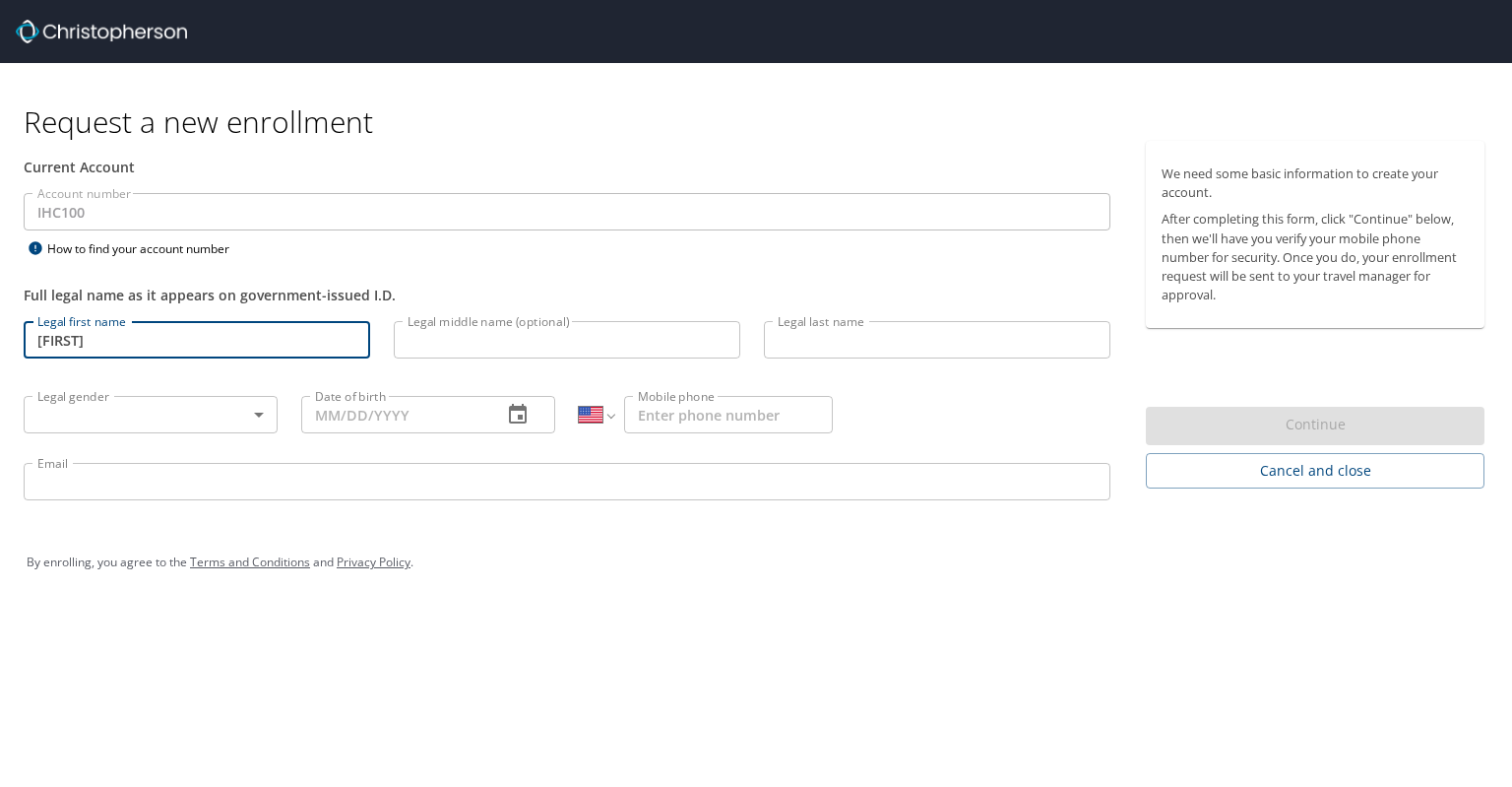 type on "P" 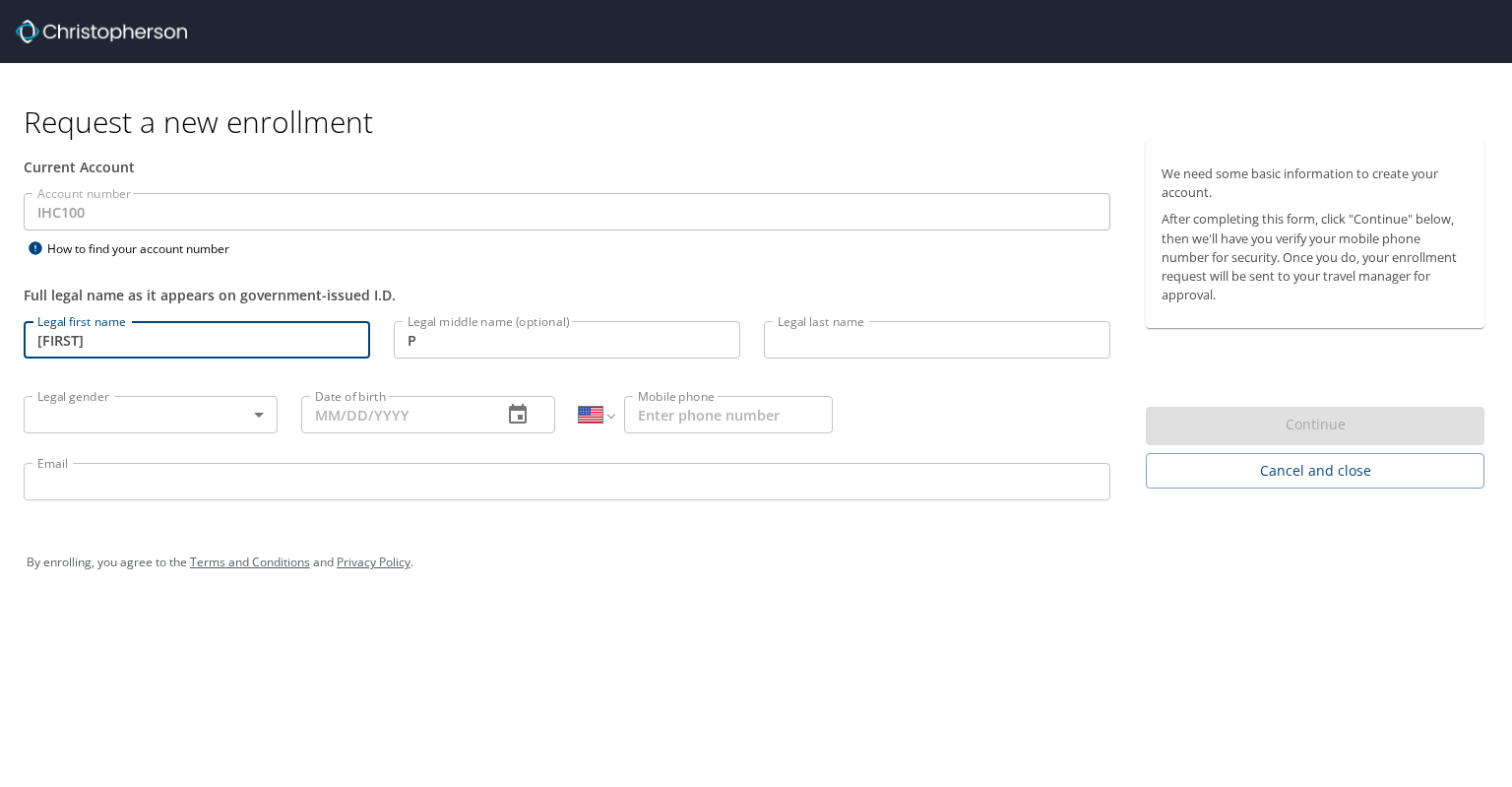 type on "[LAST]" 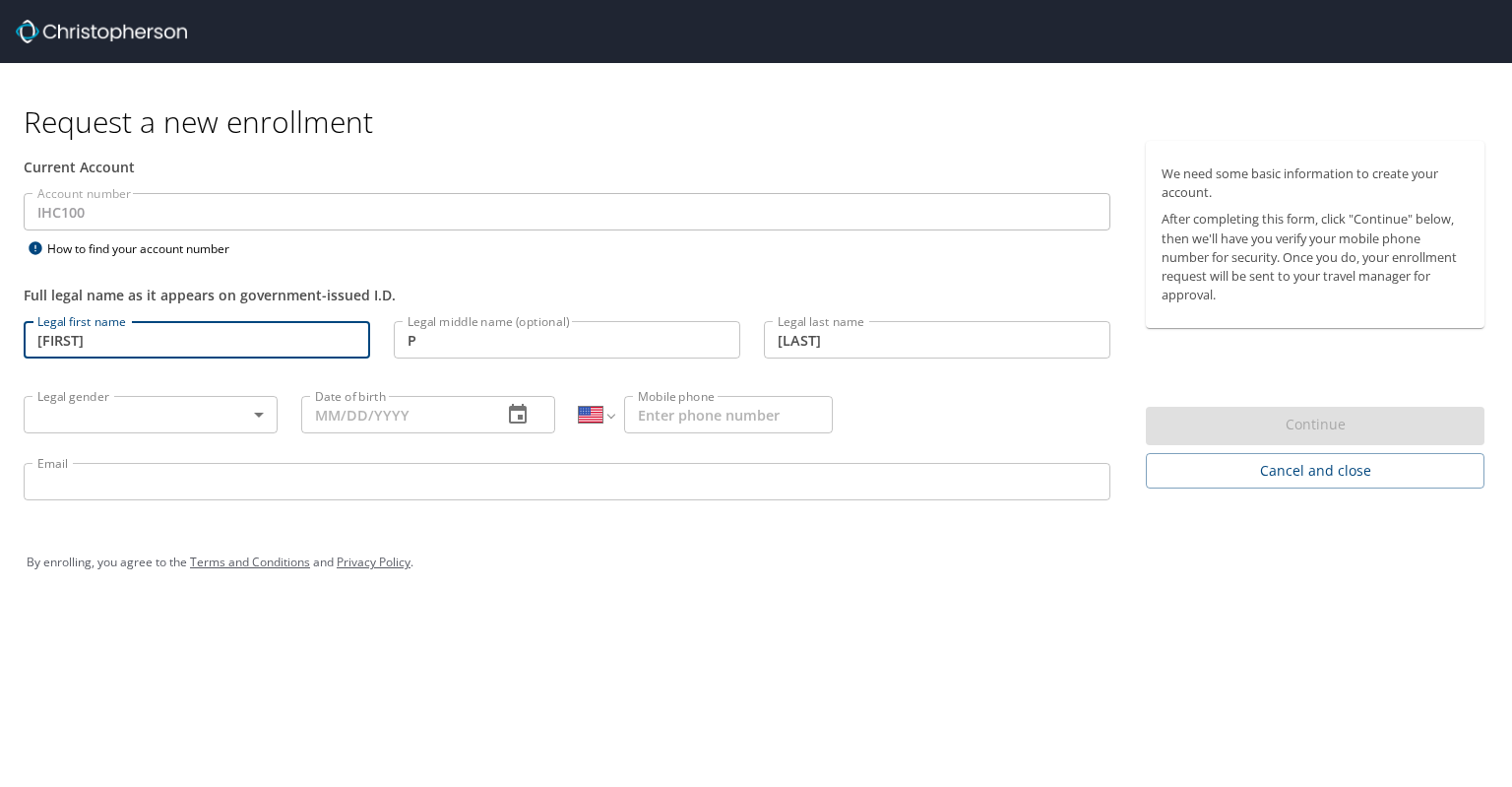click on "Request a new enrollment Current Account Account number IHC100 Account number  How to find your account number Full legal name as it appears on government-issued I.D. Legal first name Daniel Legal first name Legal middle name (optional) P Legal middle name (optional) Legal last name Klote Legal last name Legal gender ​ Legal gender Date of birth Date of birth International Afghanistan Åland Islands Albania Algeria American Samoa Andorra Angola Anguilla Antigua and Barbuda Argentina Armenia Aruba Ascension Island Australia Austria Azerbaijan Bahamas Bahrain Bangladesh Barbados Belarus Belgium Belize Benin Bermuda Bhutan Bolivia Bonaire, Sint Eustatius and Saba Bosnia and Herzegovina Botswana Brazil British Indian Ocean Territory Brunei Darussalam Bulgaria Burkina Faso Burma Burundi Cambodia Cameroon Canada Cape Verde Cayman Islands Central African Republic Chad Chile China Christmas Island Cocos (Keeling) Islands Colombia Comoros Congo Congo, Democratic Republic of the Cook Islands Costa Rica Cote d'Ivoire" at bounding box center (756, 393) 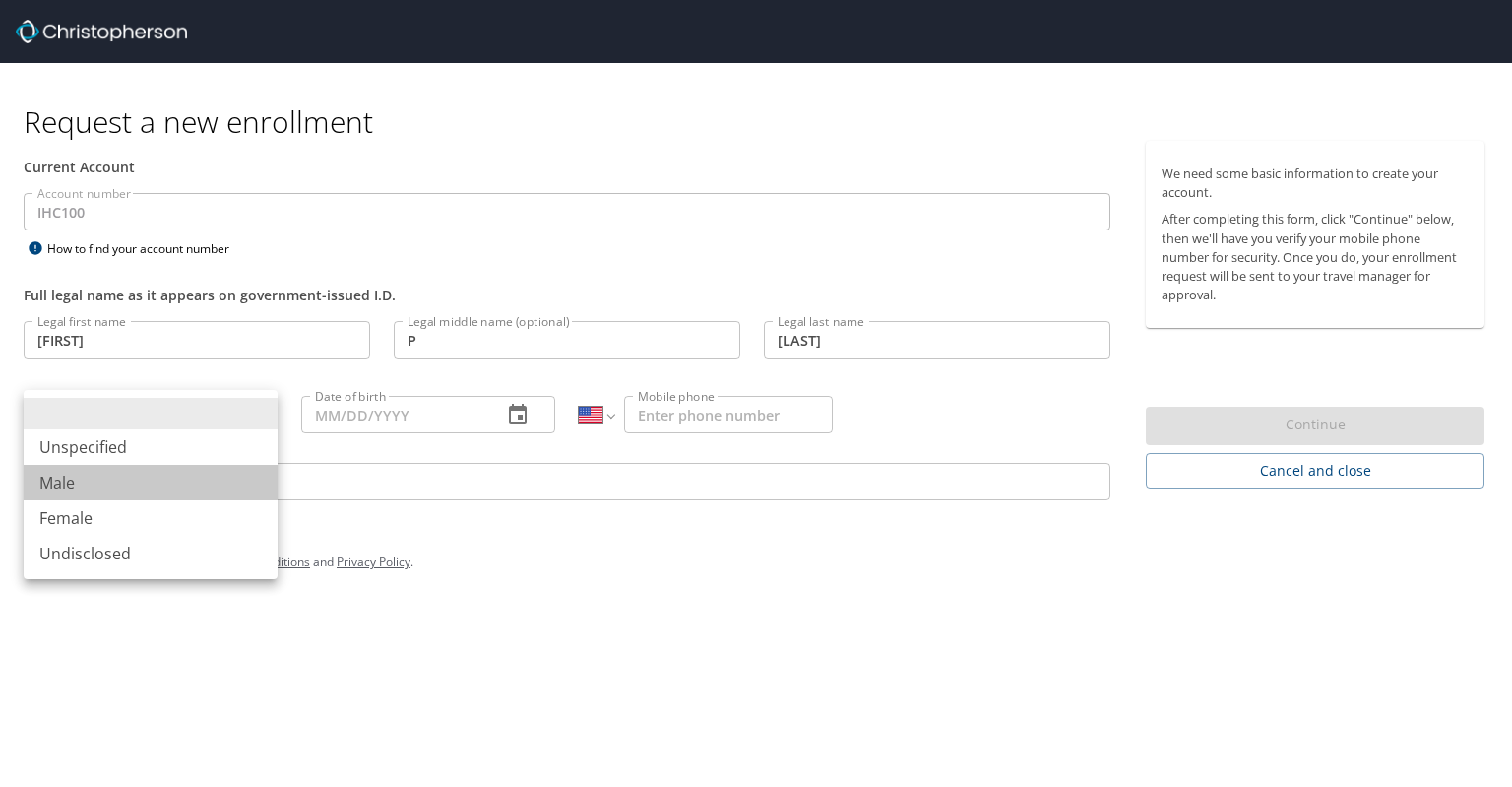 click on "Male" at bounding box center [151, 483] 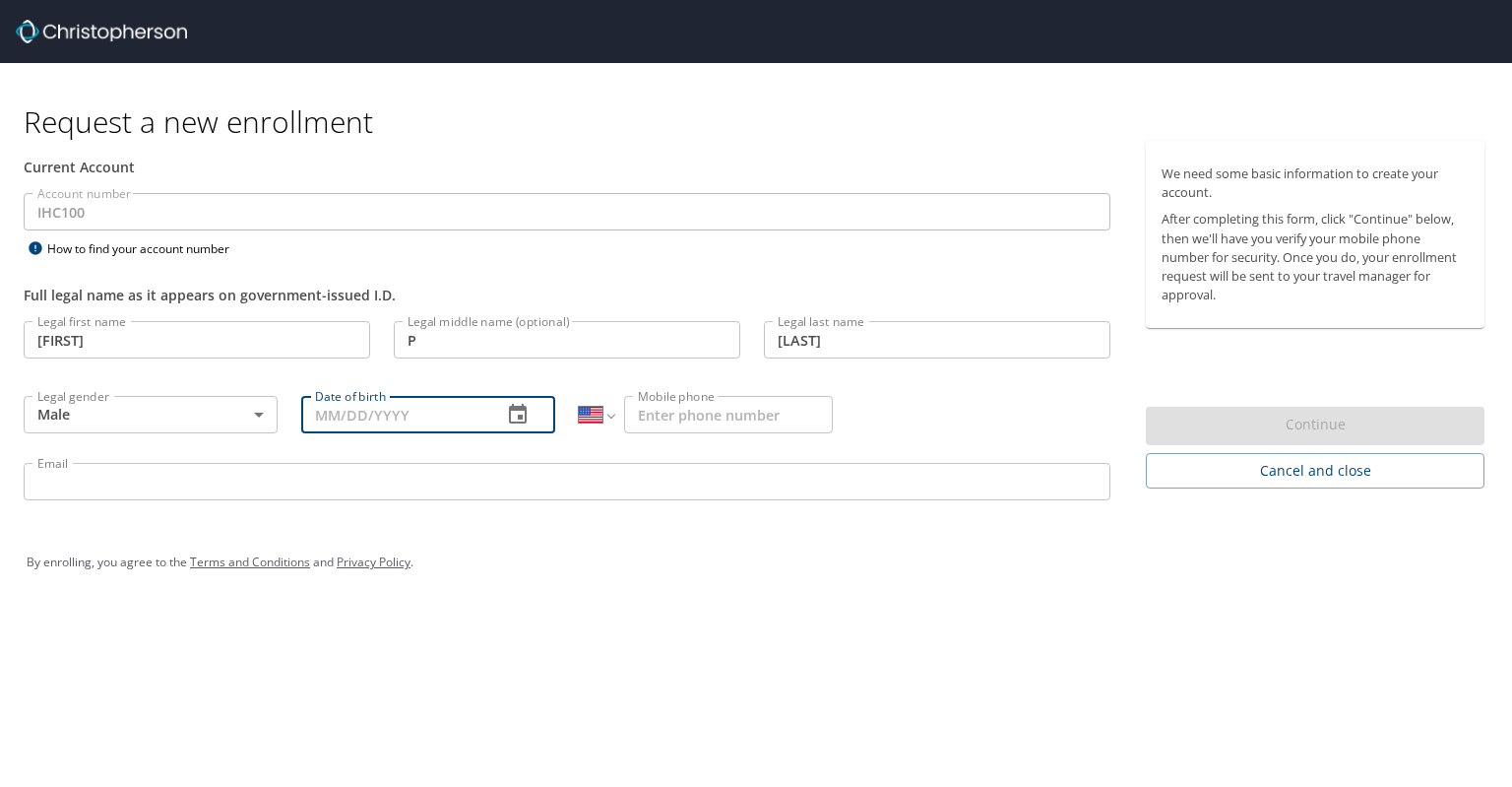 click on "Date of birth" at bounding box center [394, 415] 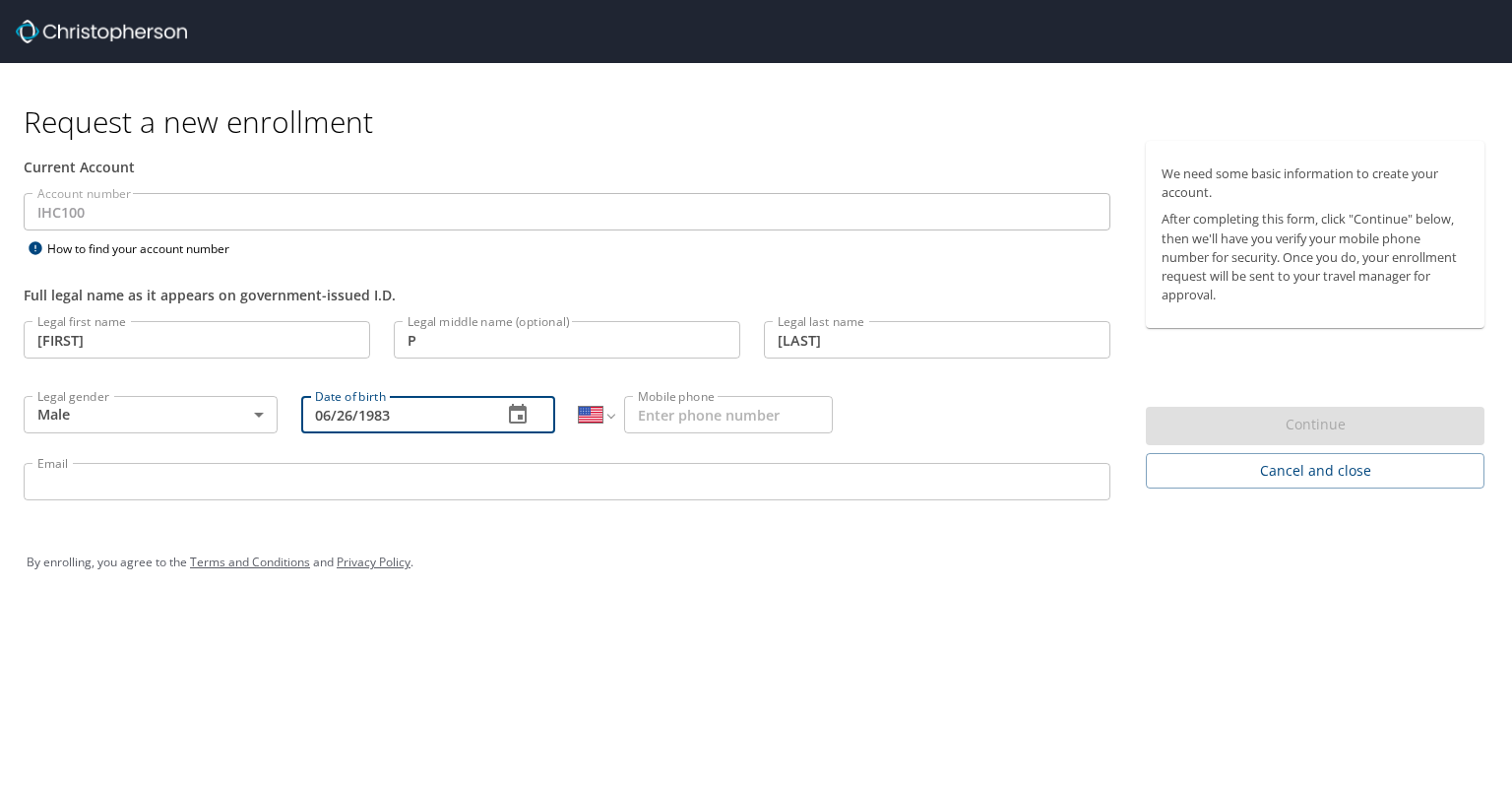 type on "06/26/1983" 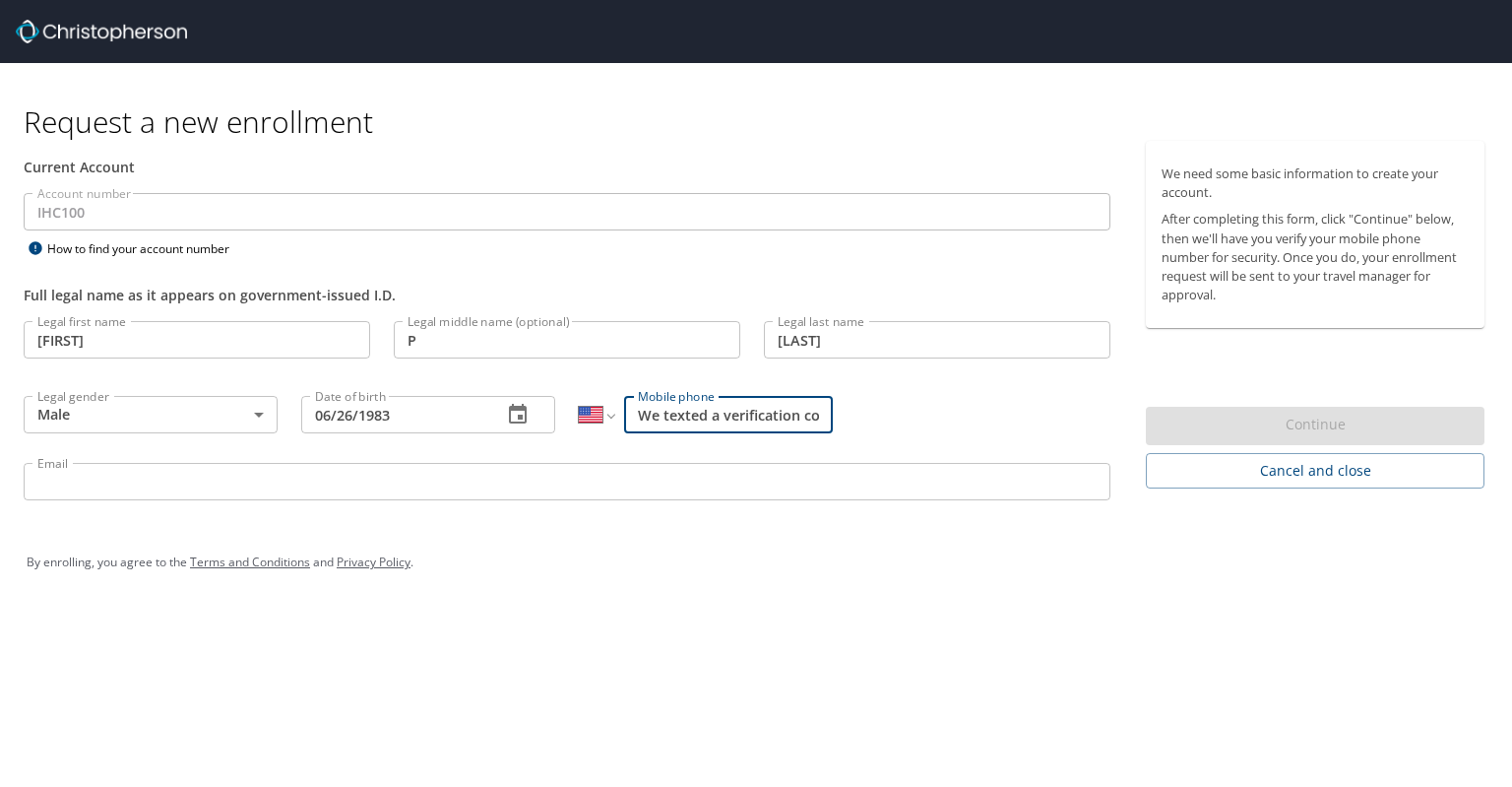 type on "(573) 823-1603" 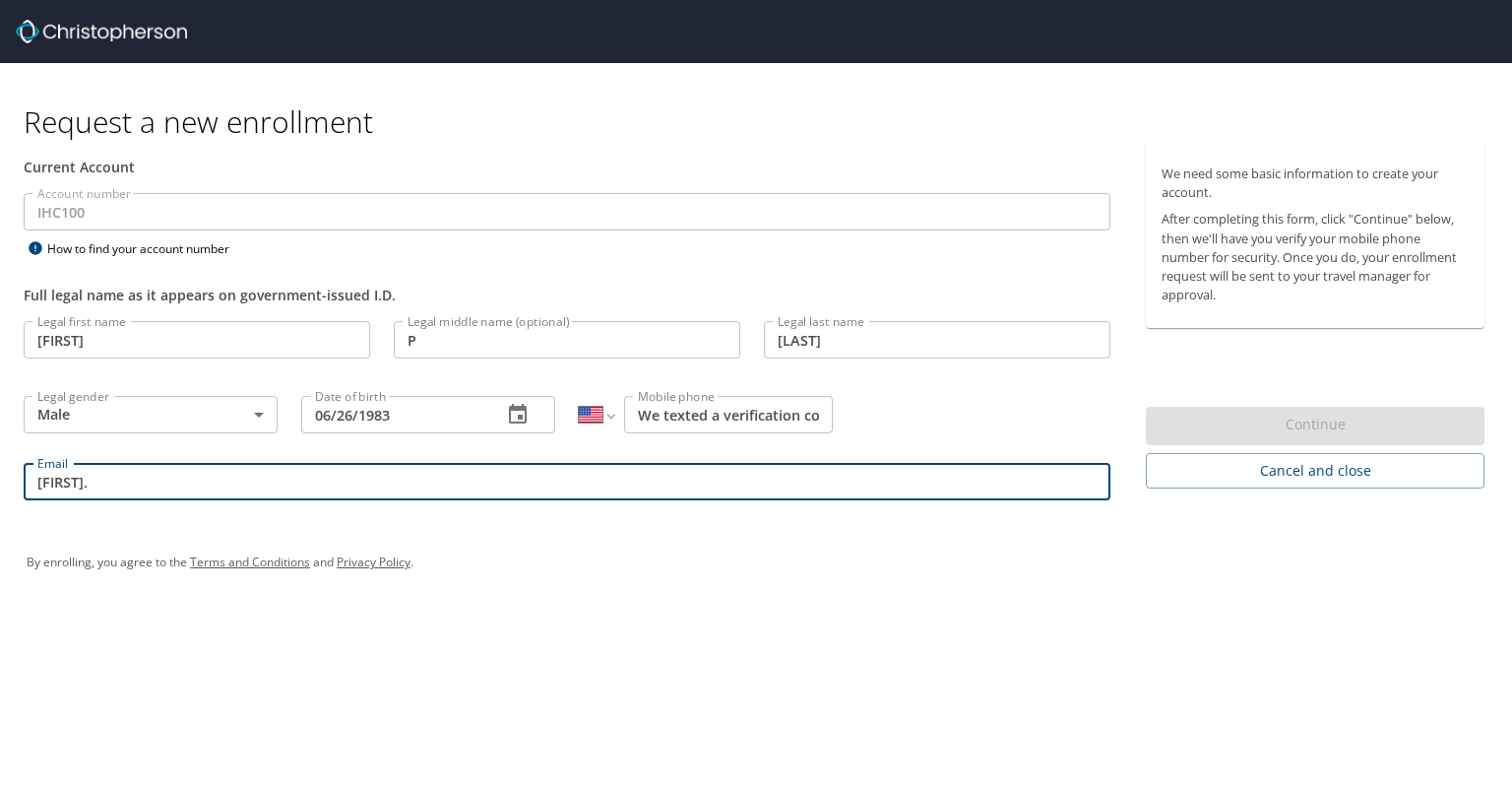 type on "Daniel.Klote@imail.org" 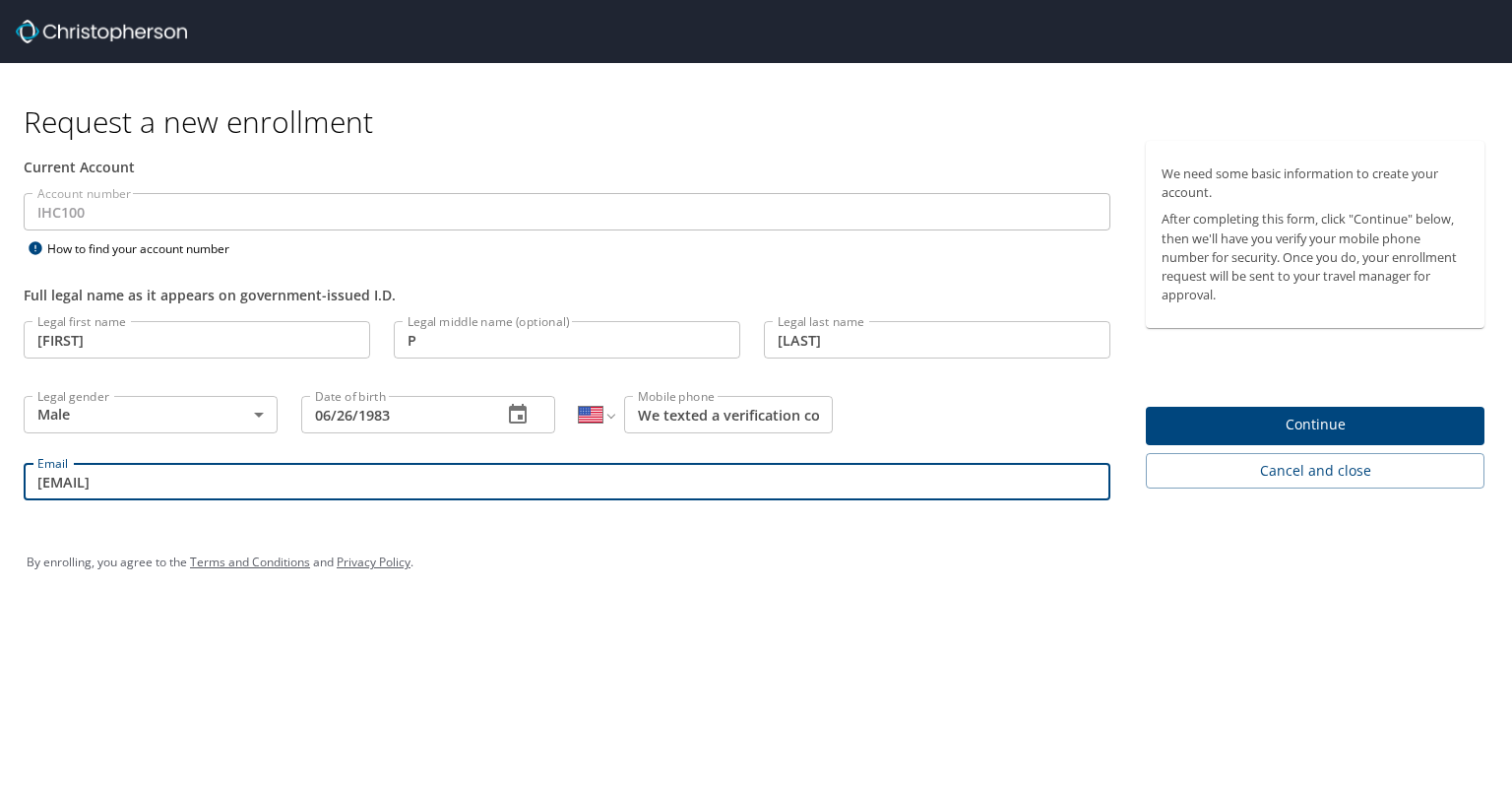 click on "Continue" at bounding box center [1315, 425] 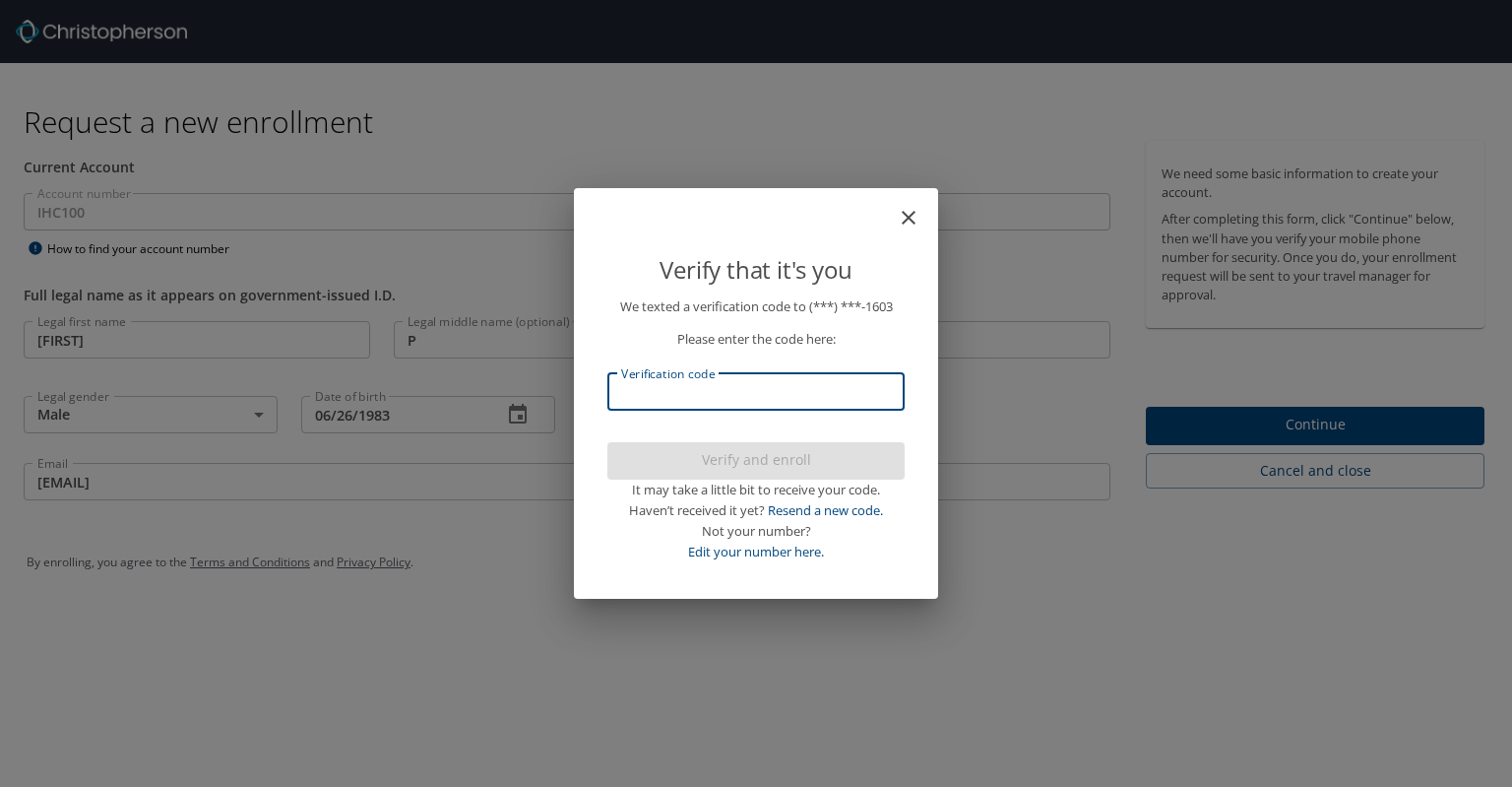 click on "Verification code" at bounding box center [756, 392] 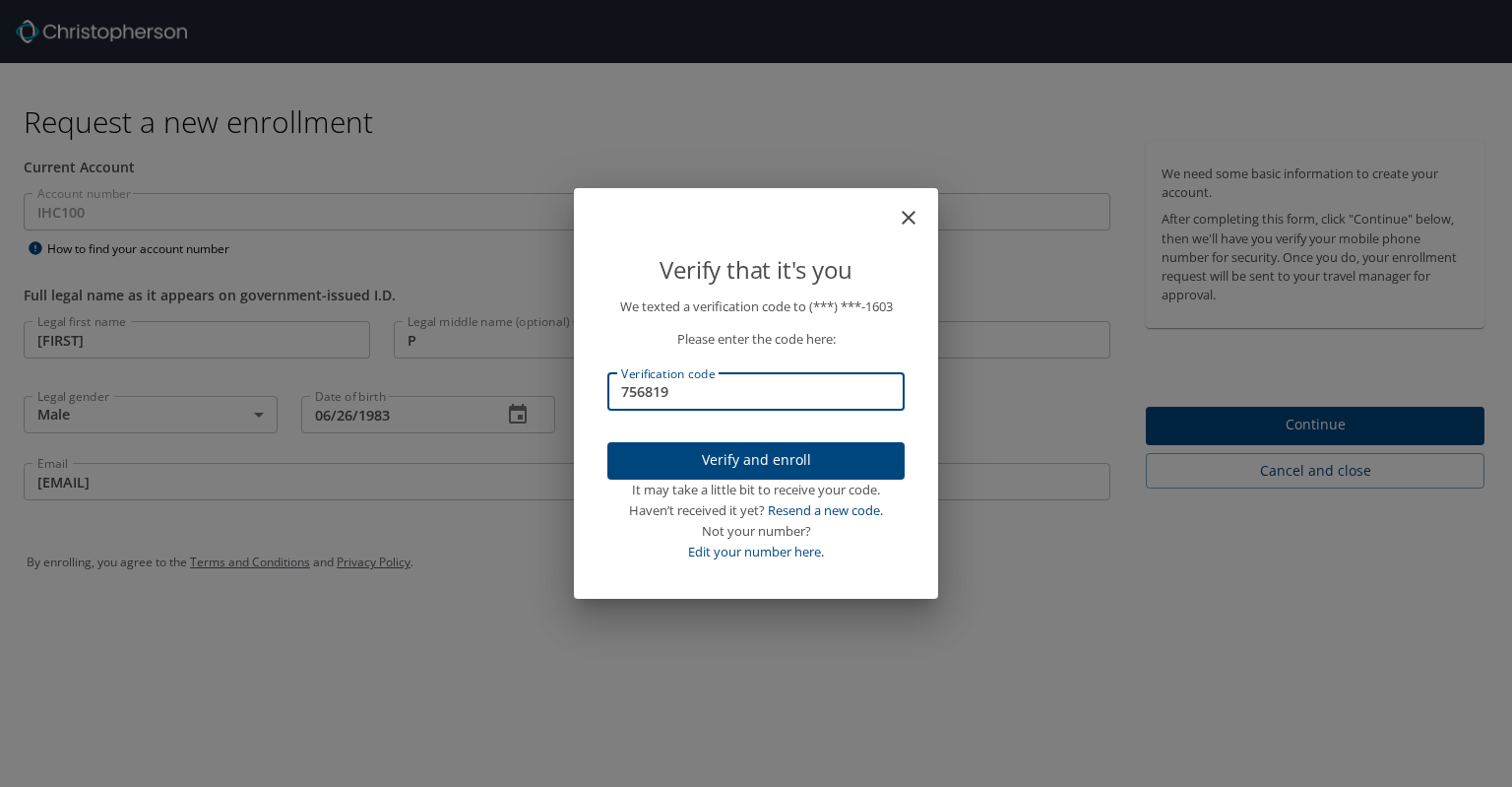 type on "756819" 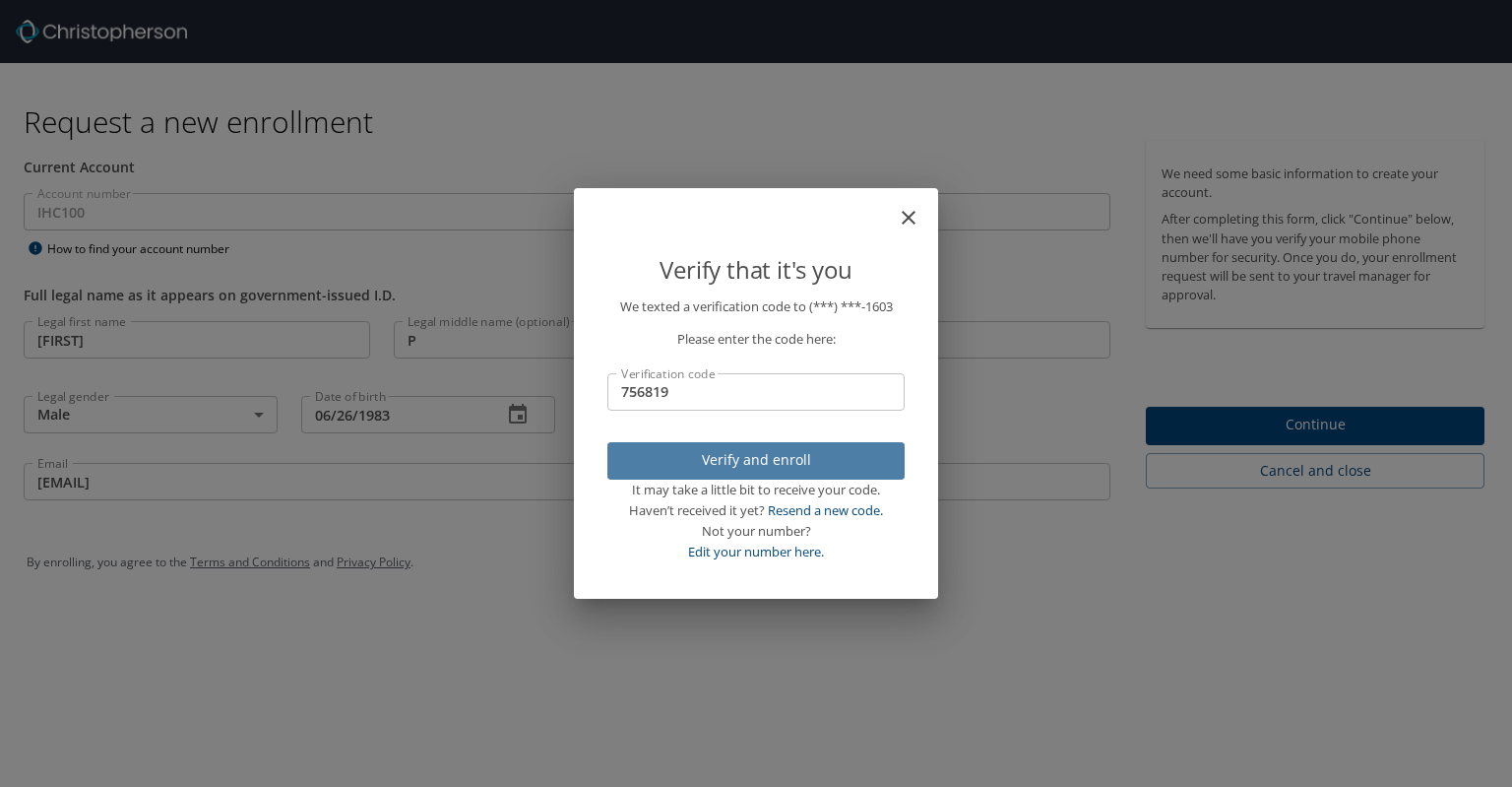 click on "Verify and enroll" at bounding box center (756, 460) 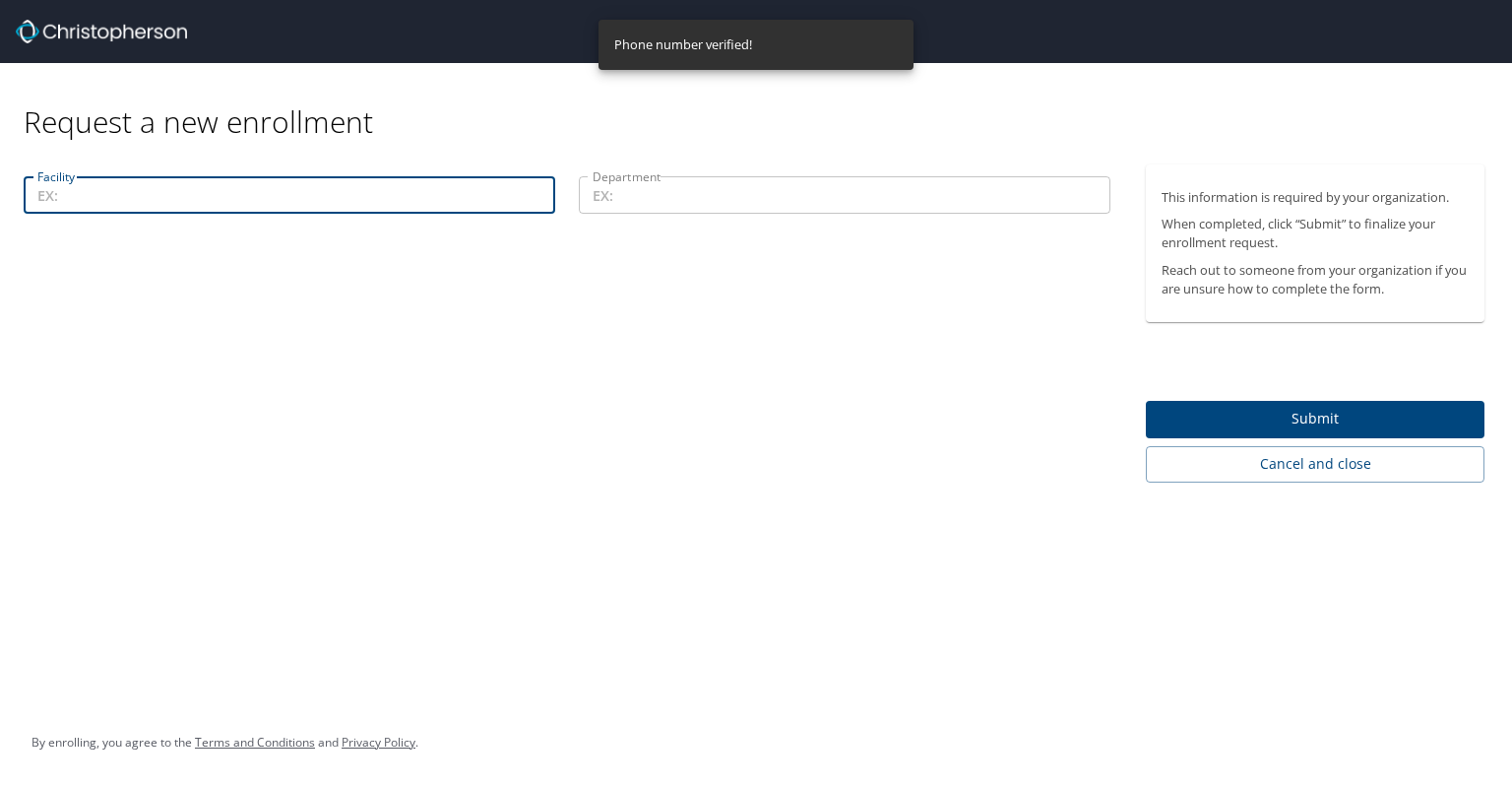 click on "Facility" at bounding box center [289, 195] 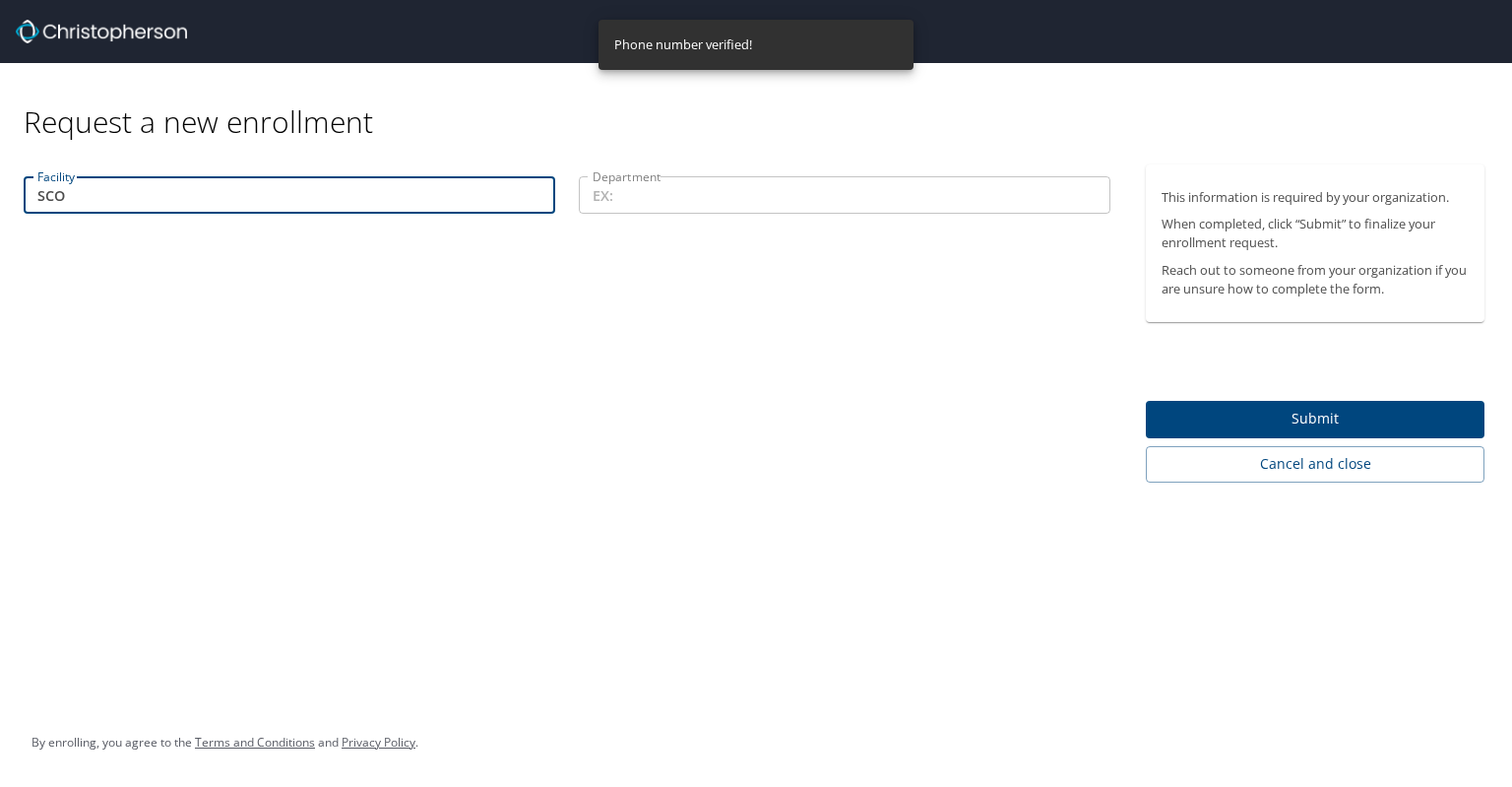 type on "SCO" 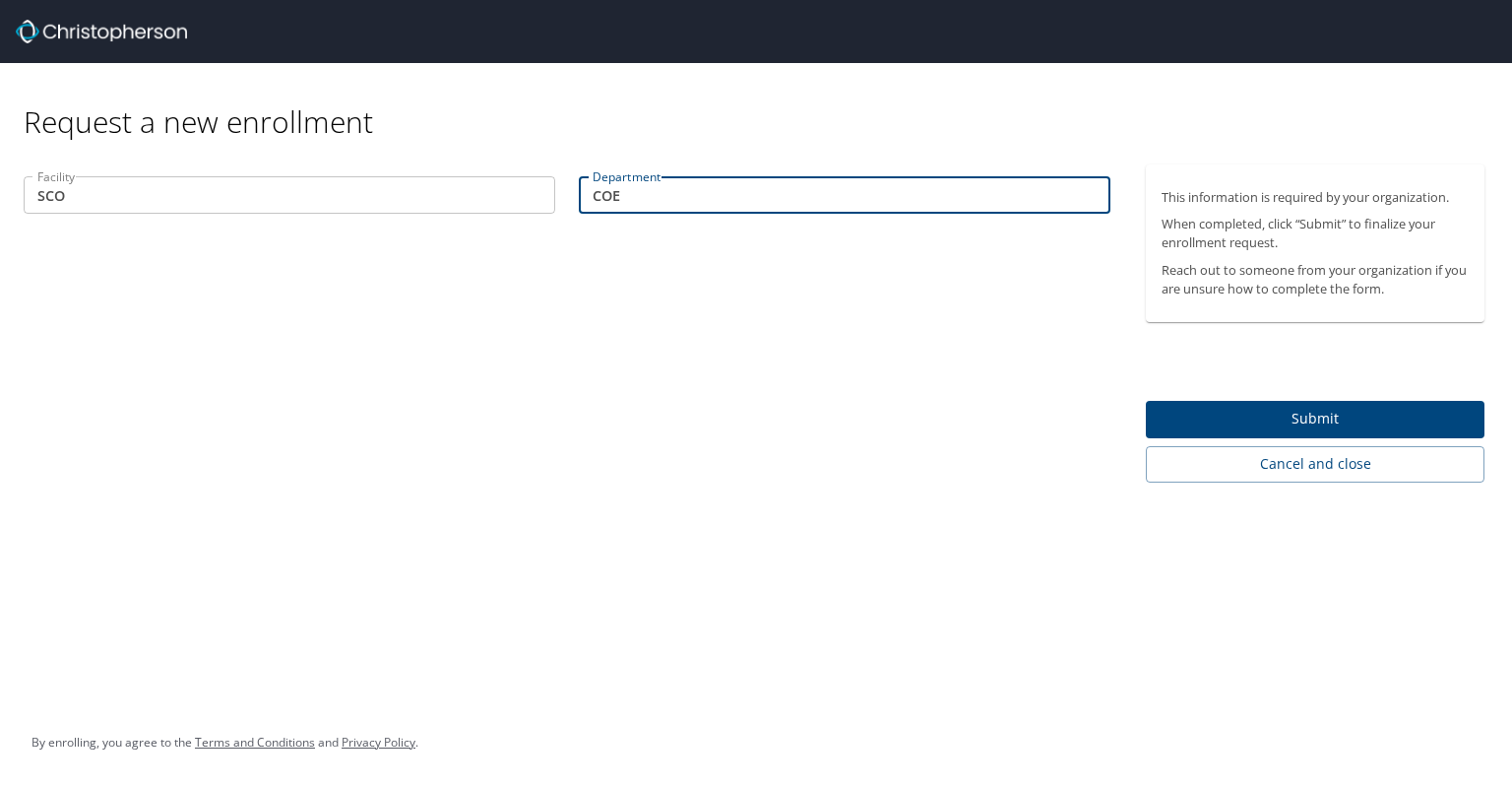 type on "COE" 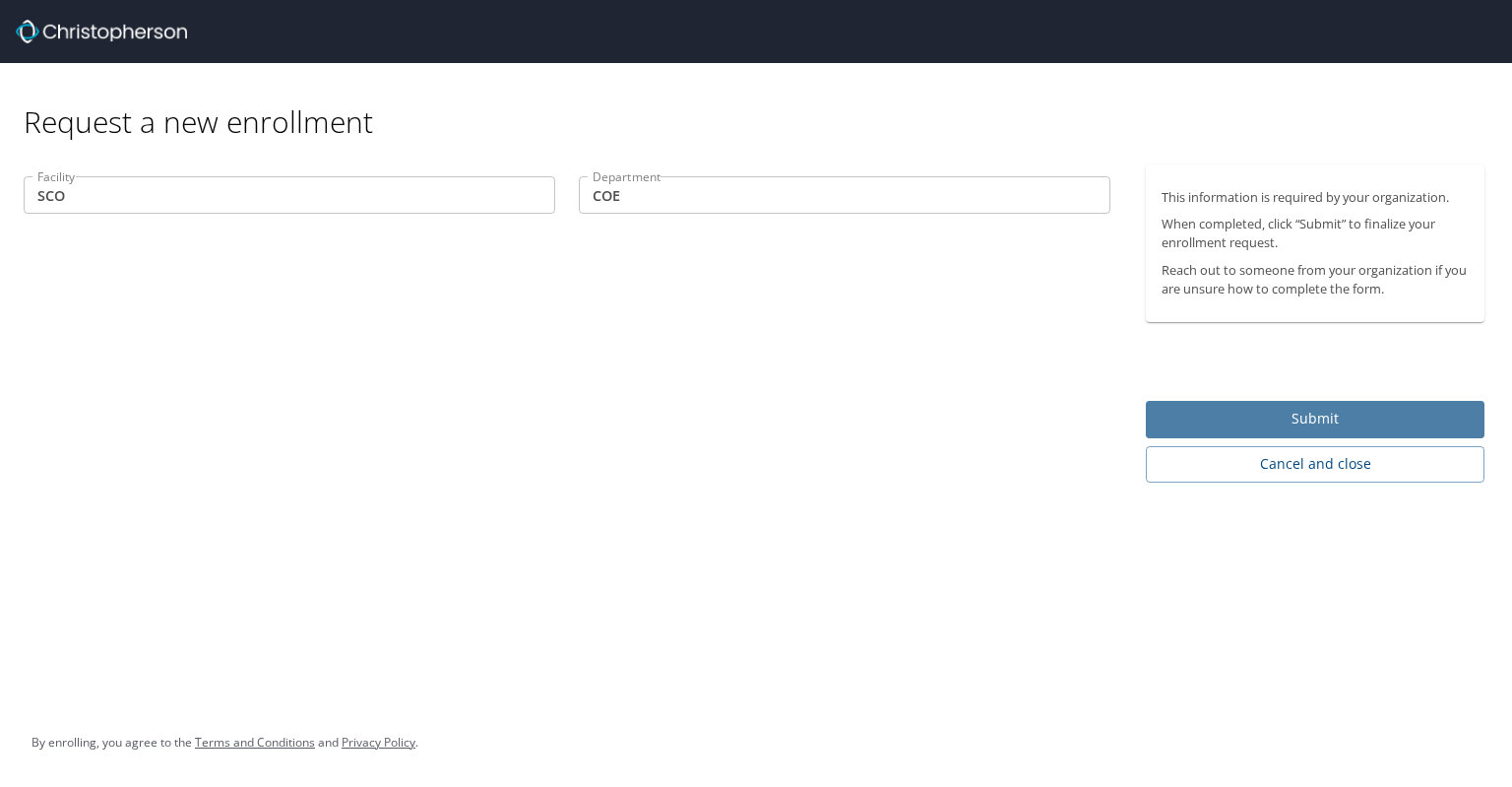 click on "Submit" at bounding box center [1315, 419] 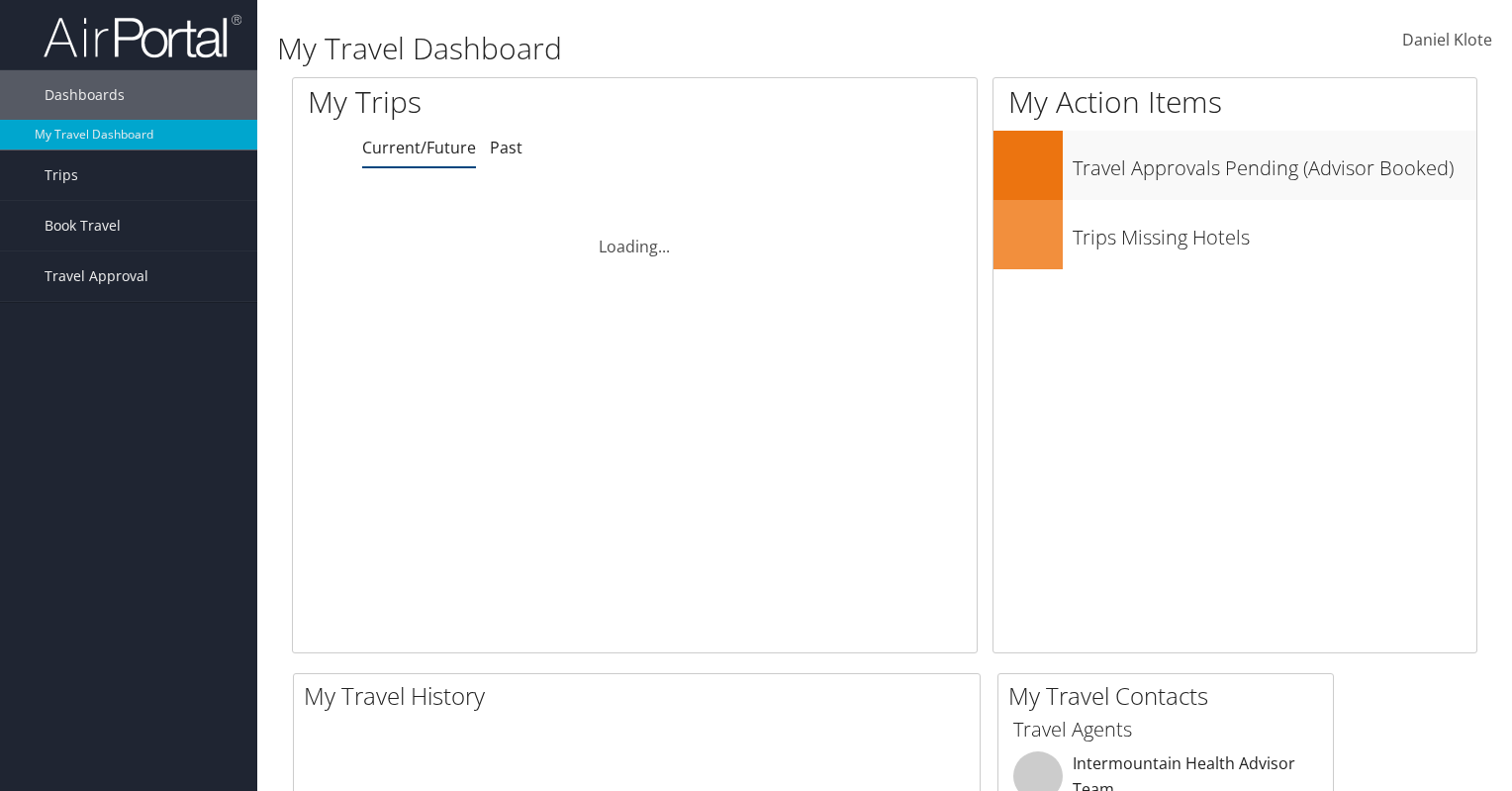 scroll, scrollTop: 0, scrollLeft: 0, axis: both 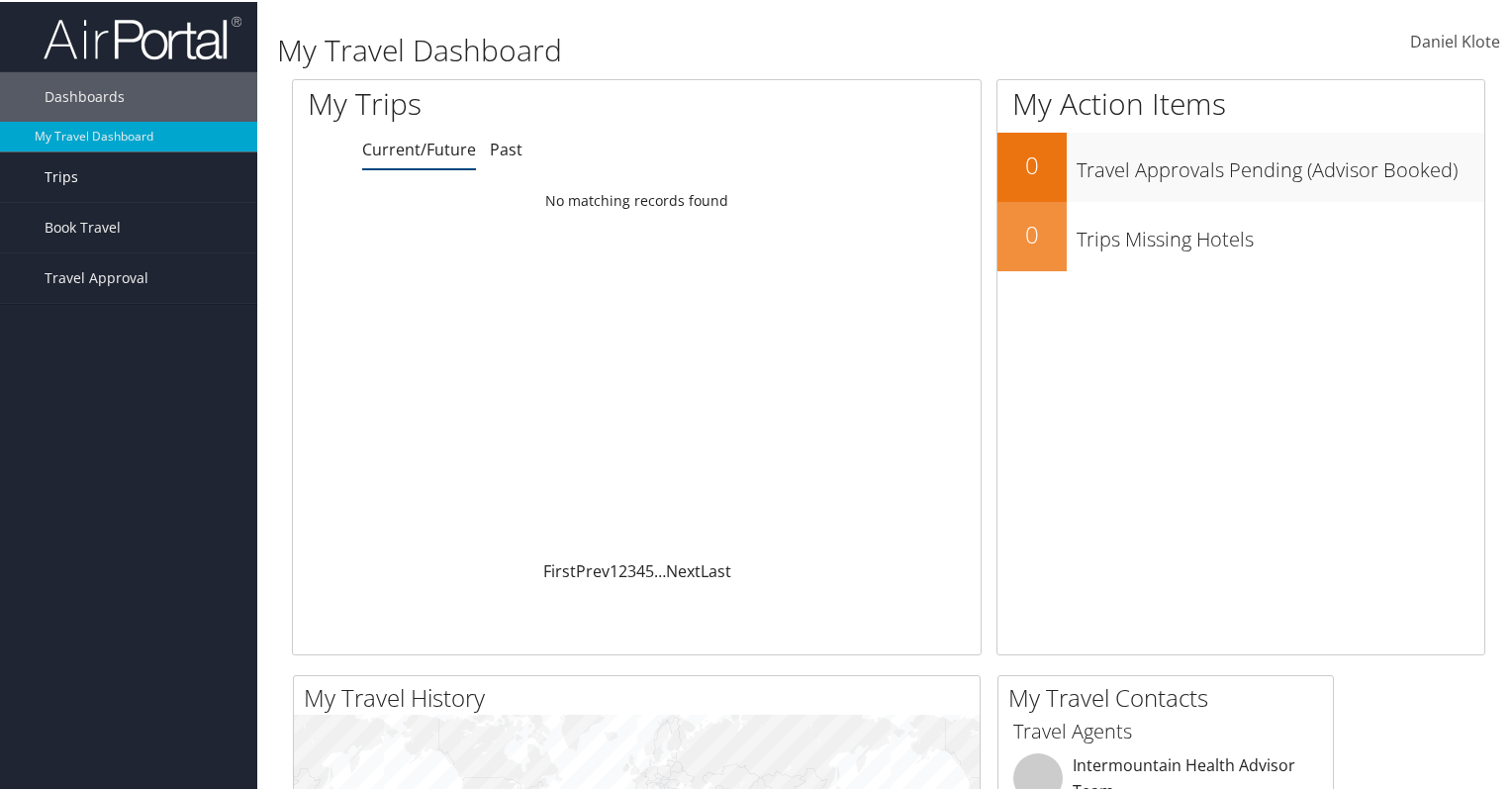 click on "Trips" at bounding box center (61, 175) 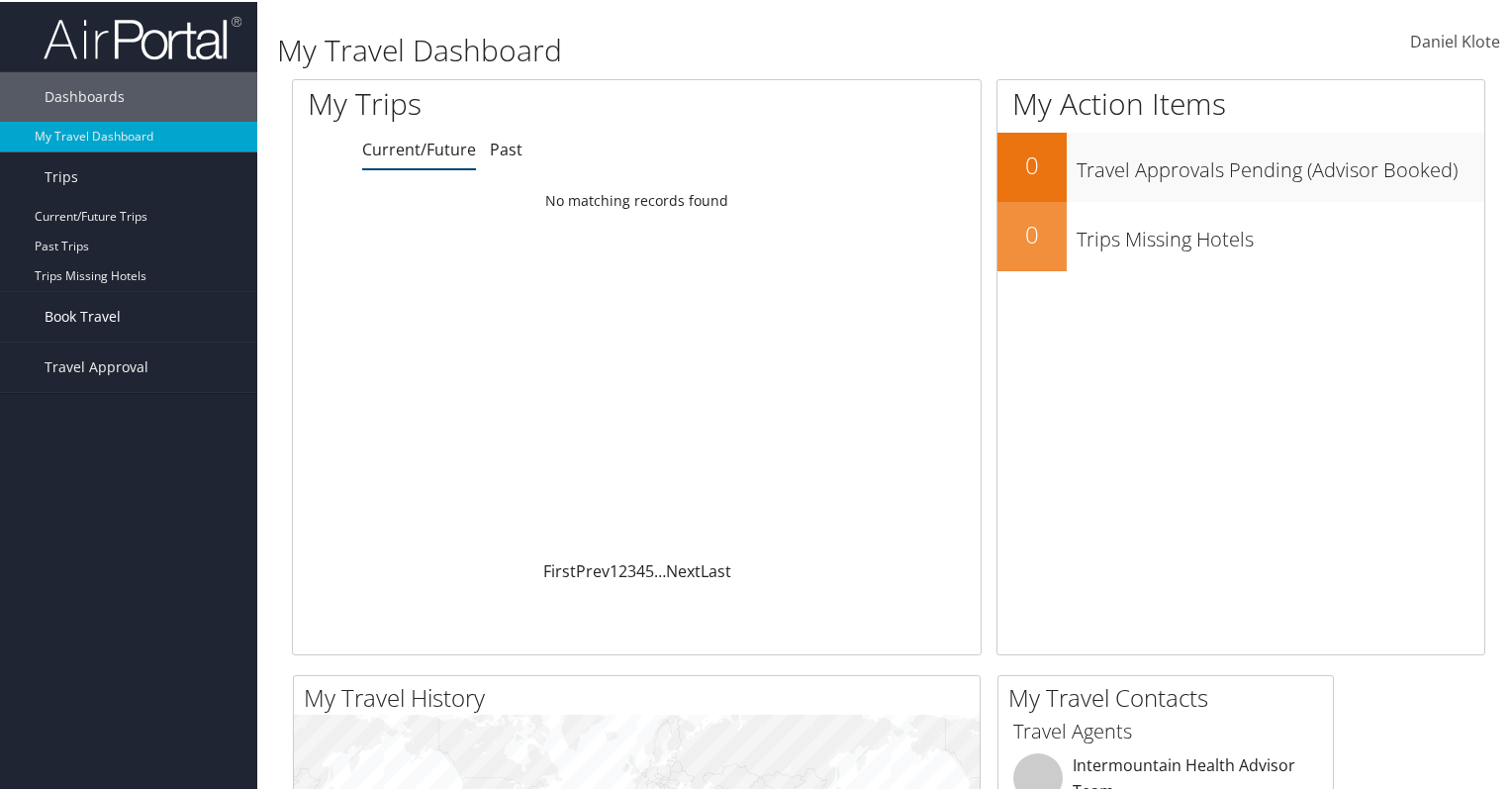 click on "Book Travel" at bounding box center (82, 315) 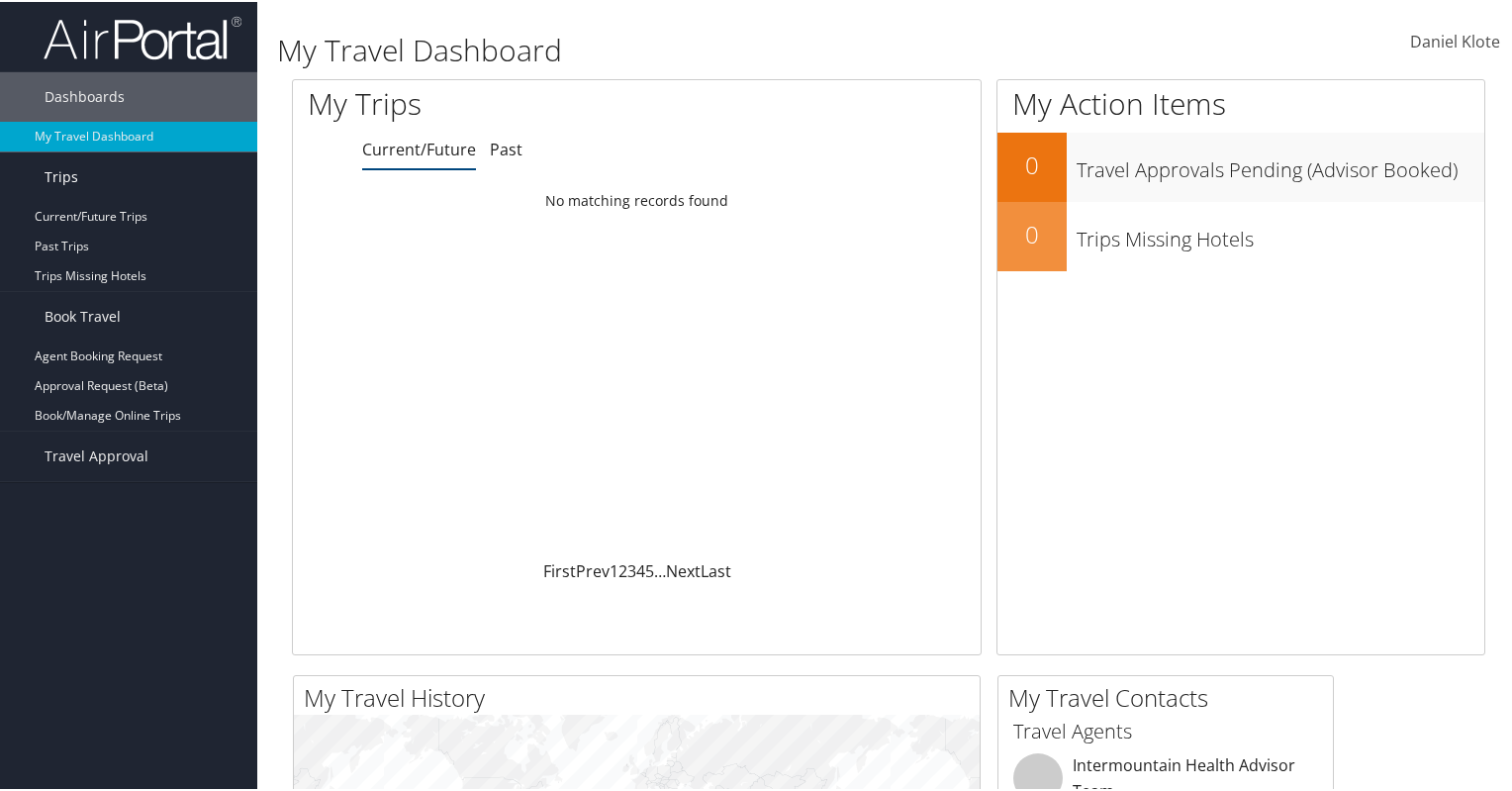 click on "Trips" at bounding box center [61, 175] 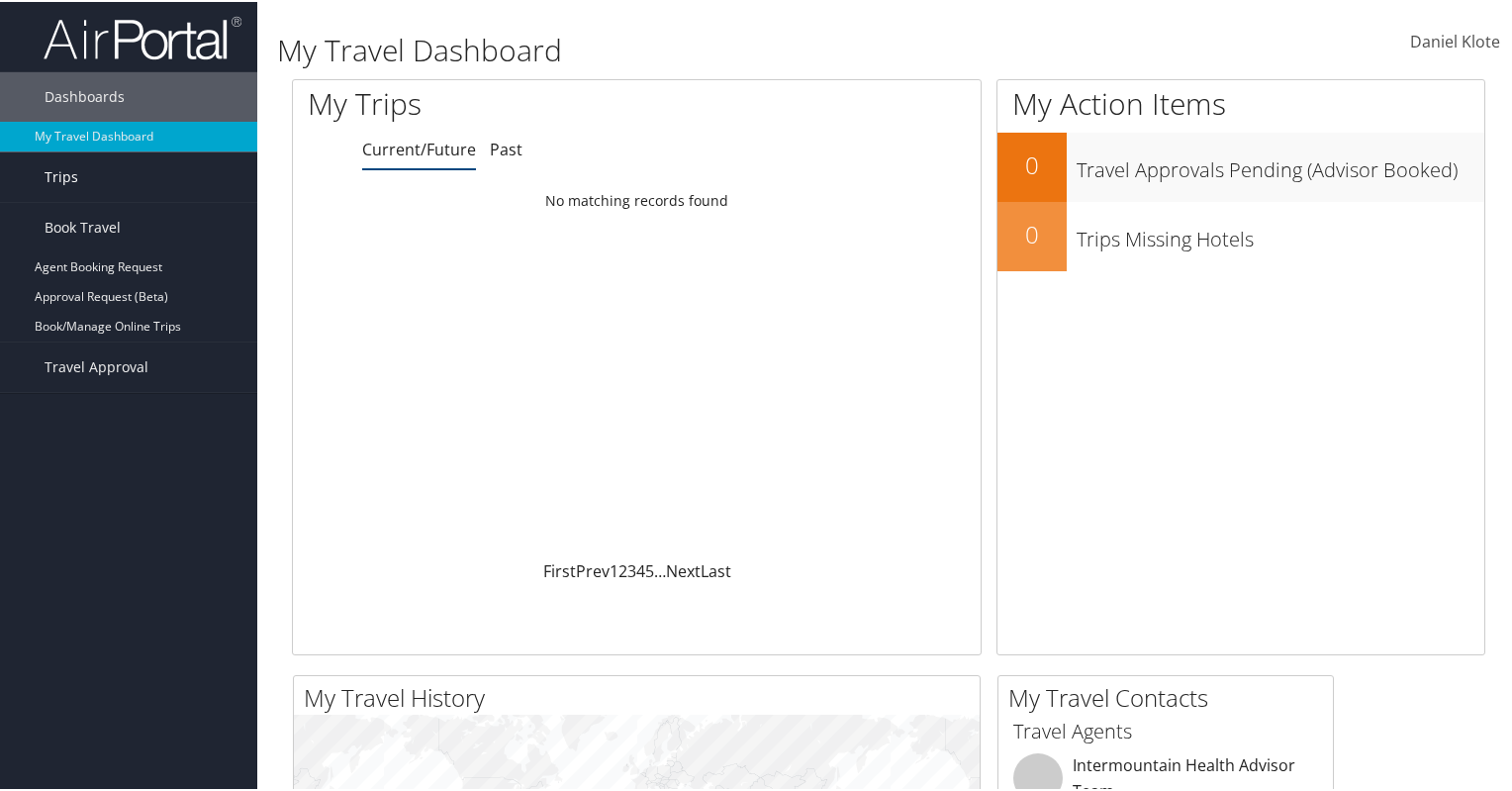 click on "Trips" at bounding box center (61, 175) 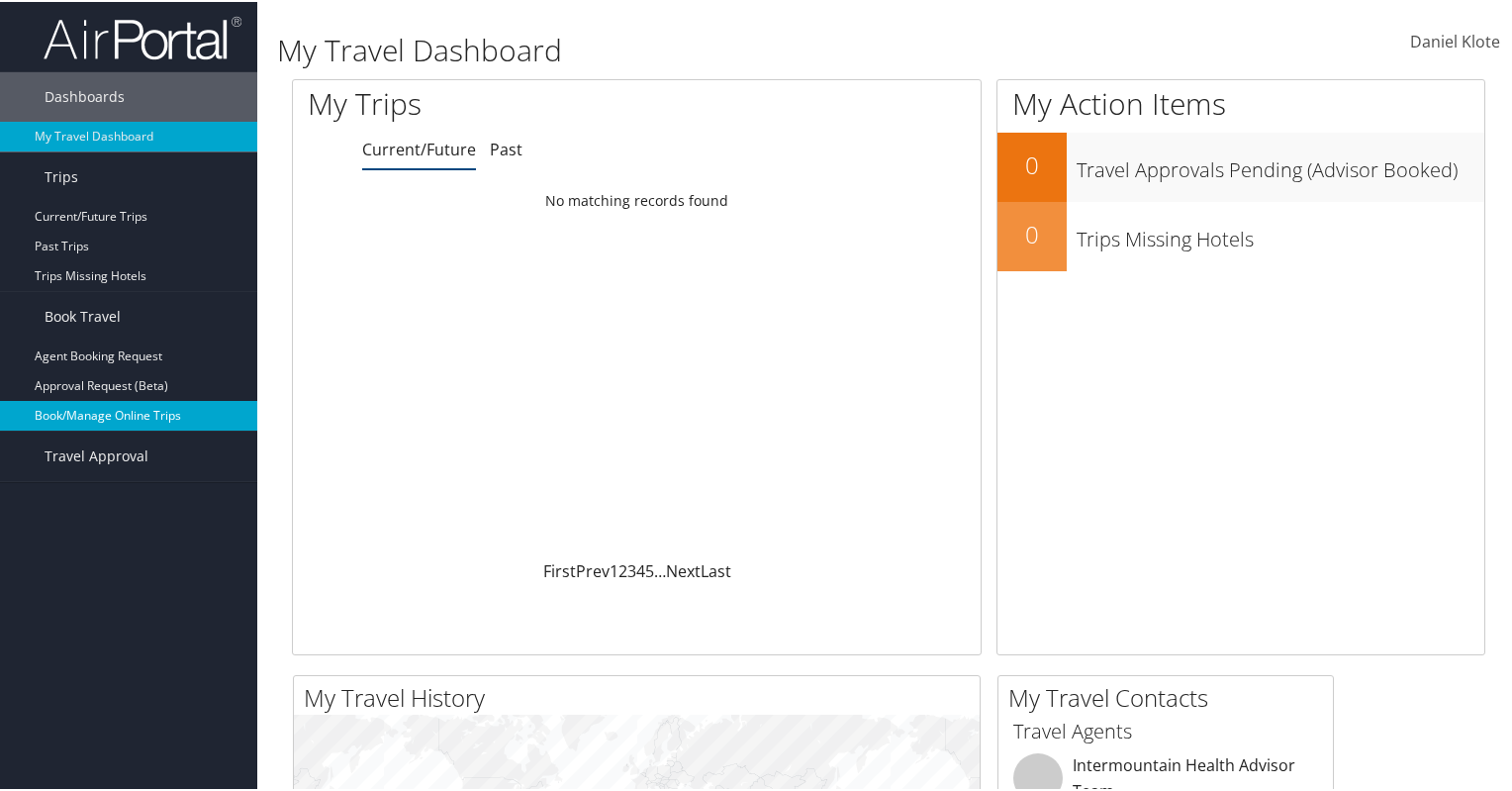 click on "Book/Manage Online Trips" at bounding box center (129, 414) 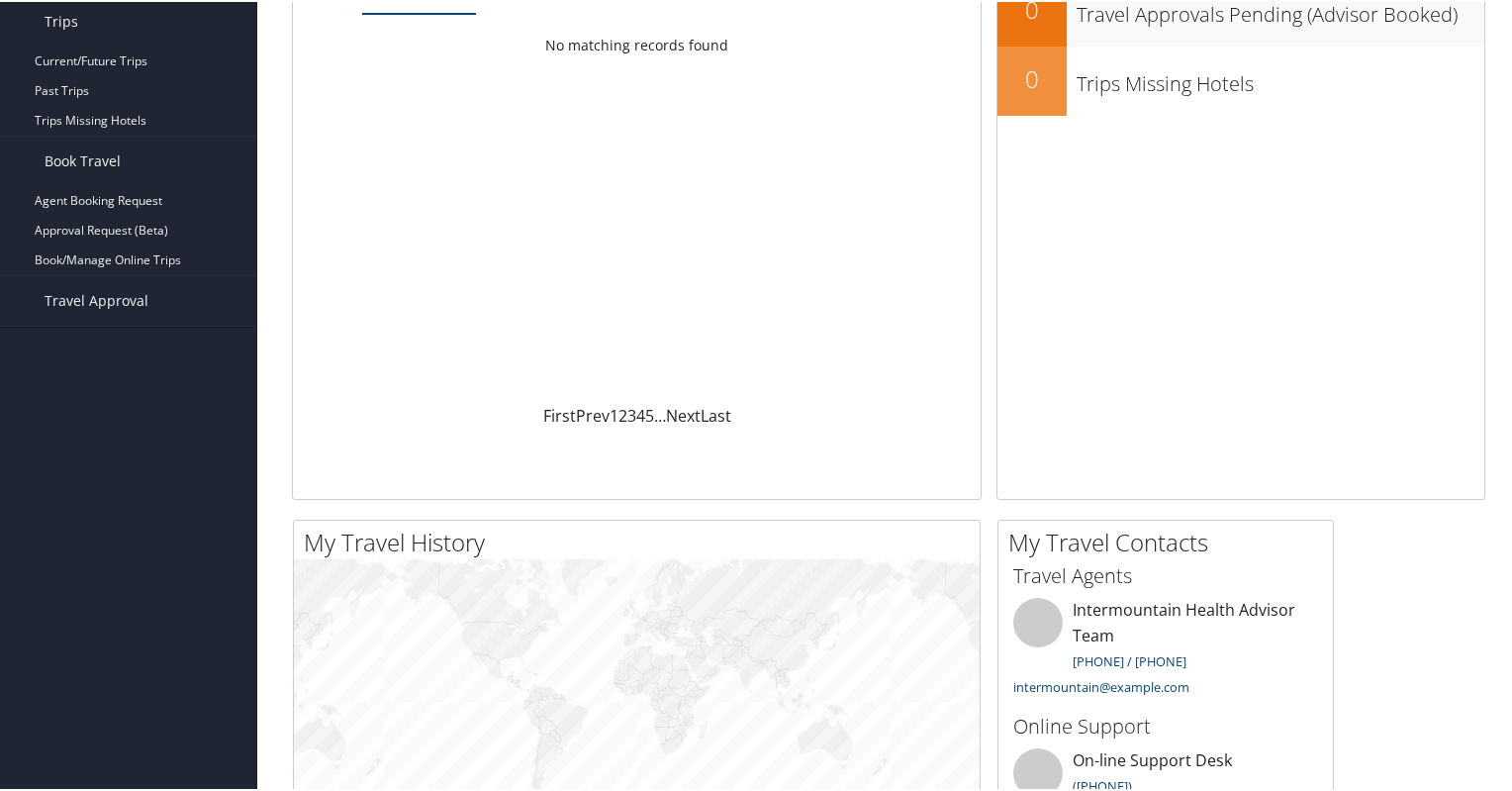 scroll, scrollTop: 0, scrollLeft: 0, axis: both 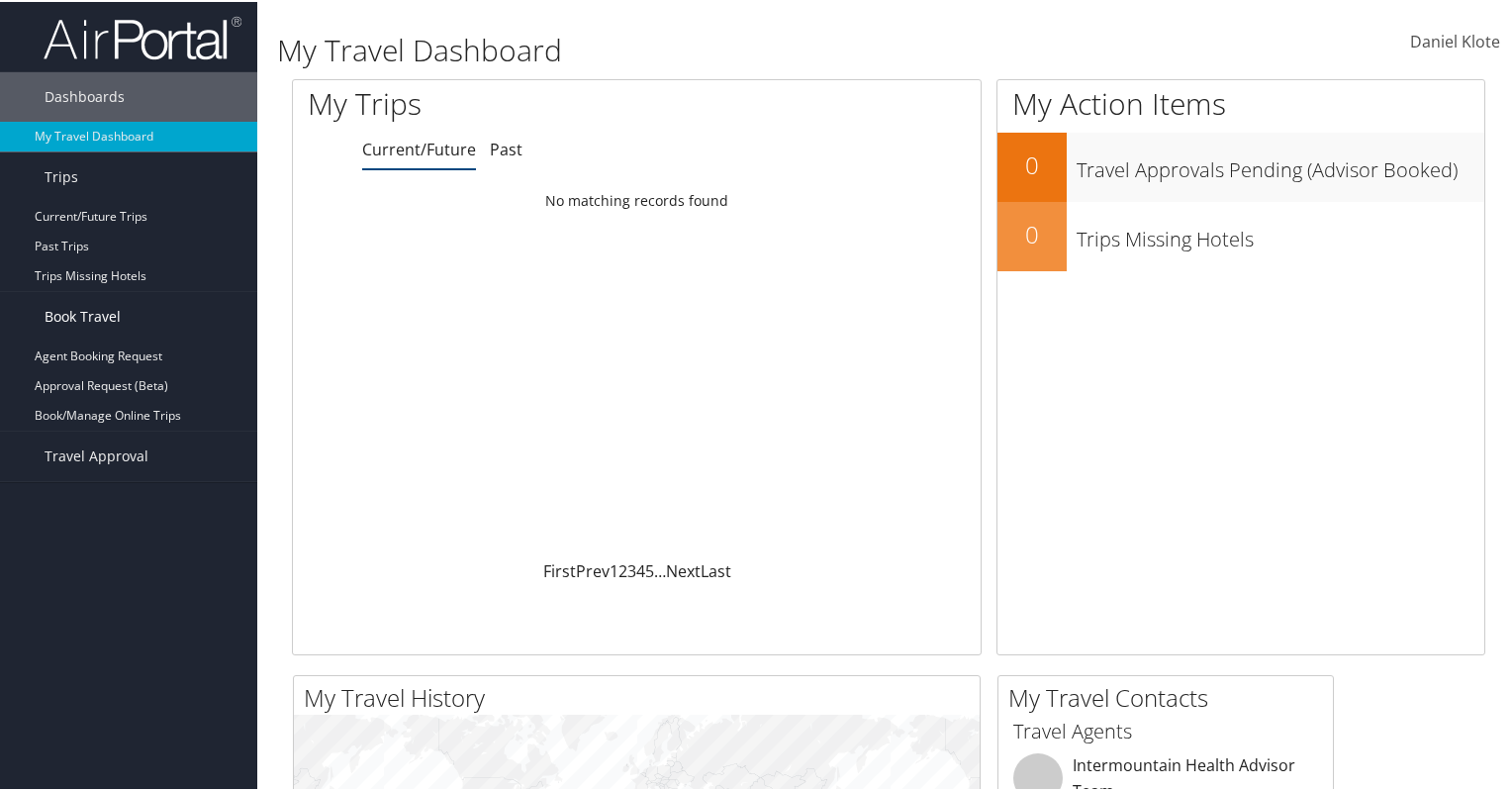 click on "Book Travel" at bounding box center [82, 315] 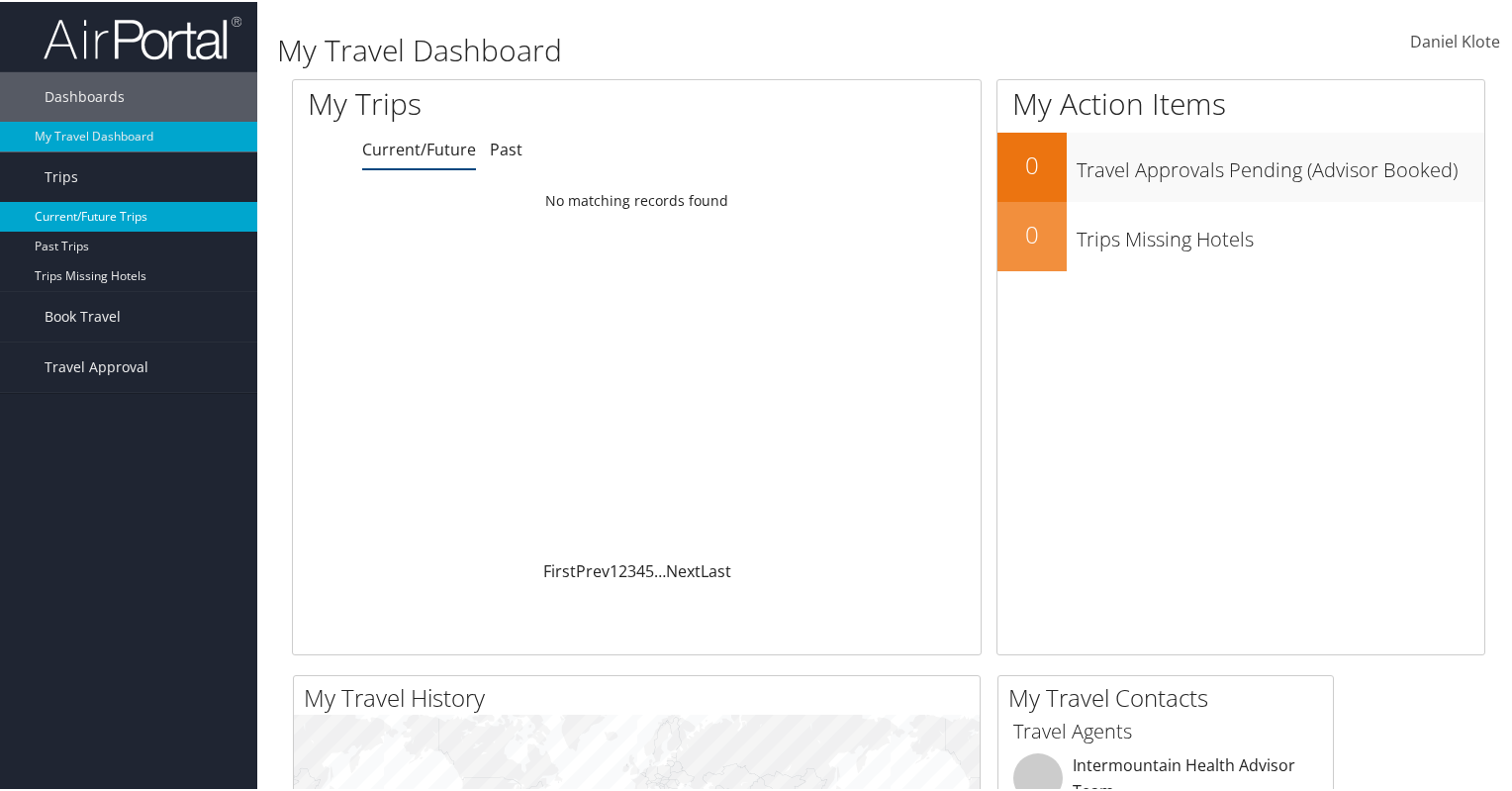 click on "Current/Future Trips" at bounding box center (129, 215) 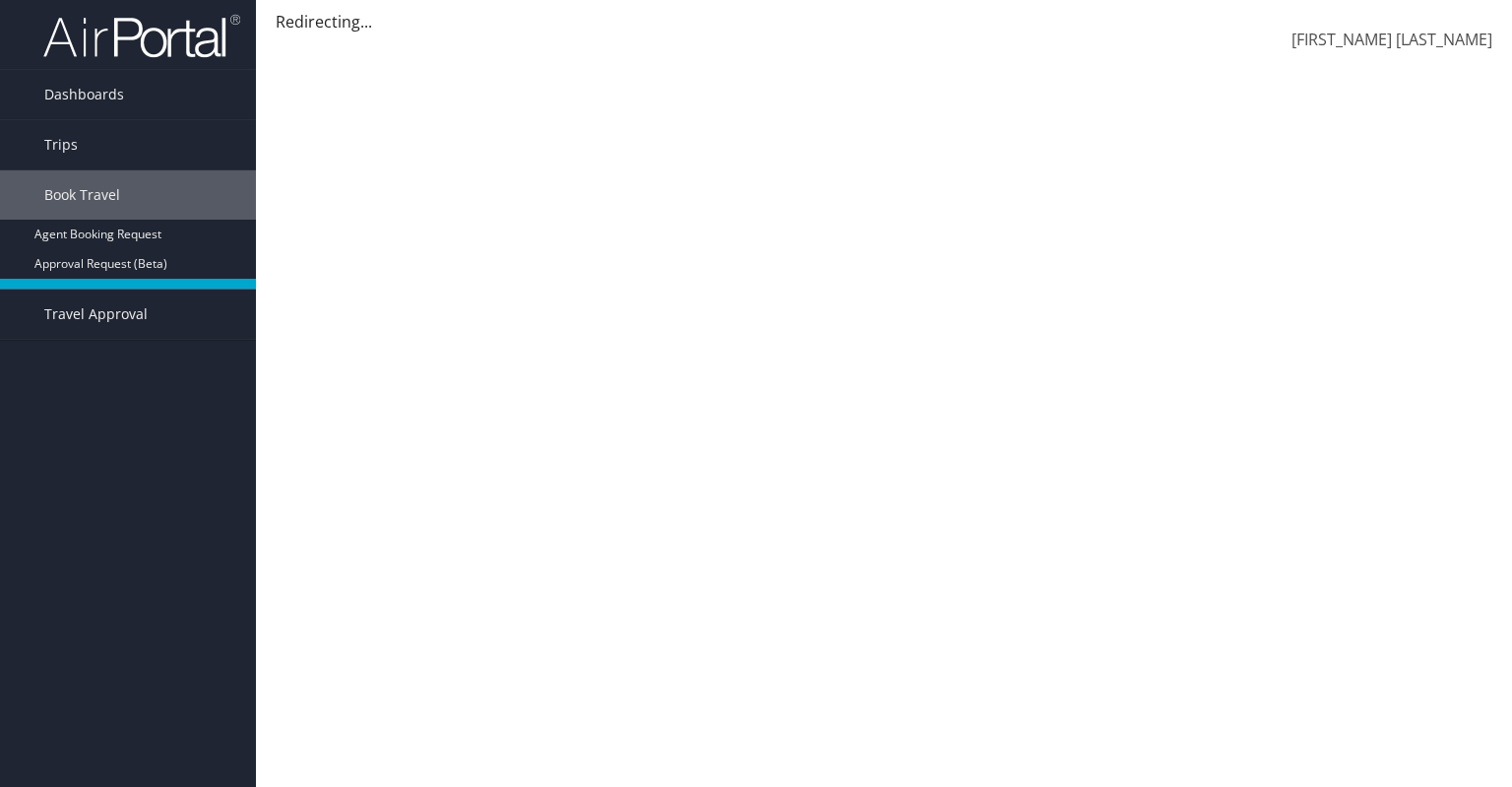 scroll, scrollTop: 0, scrollLeft: 0, axis: both 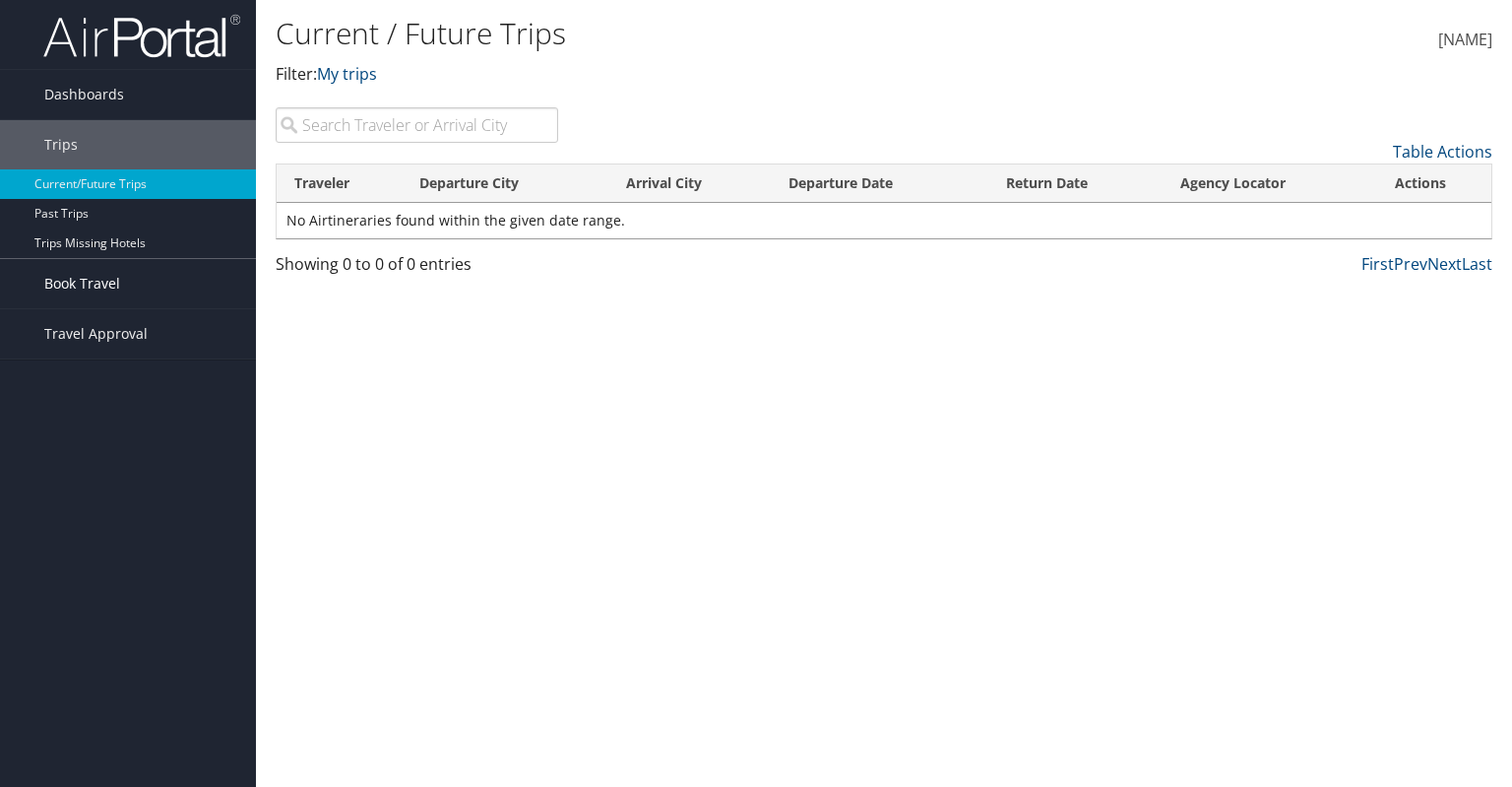 click on "Book Travel" at bounding box center (82, 284) 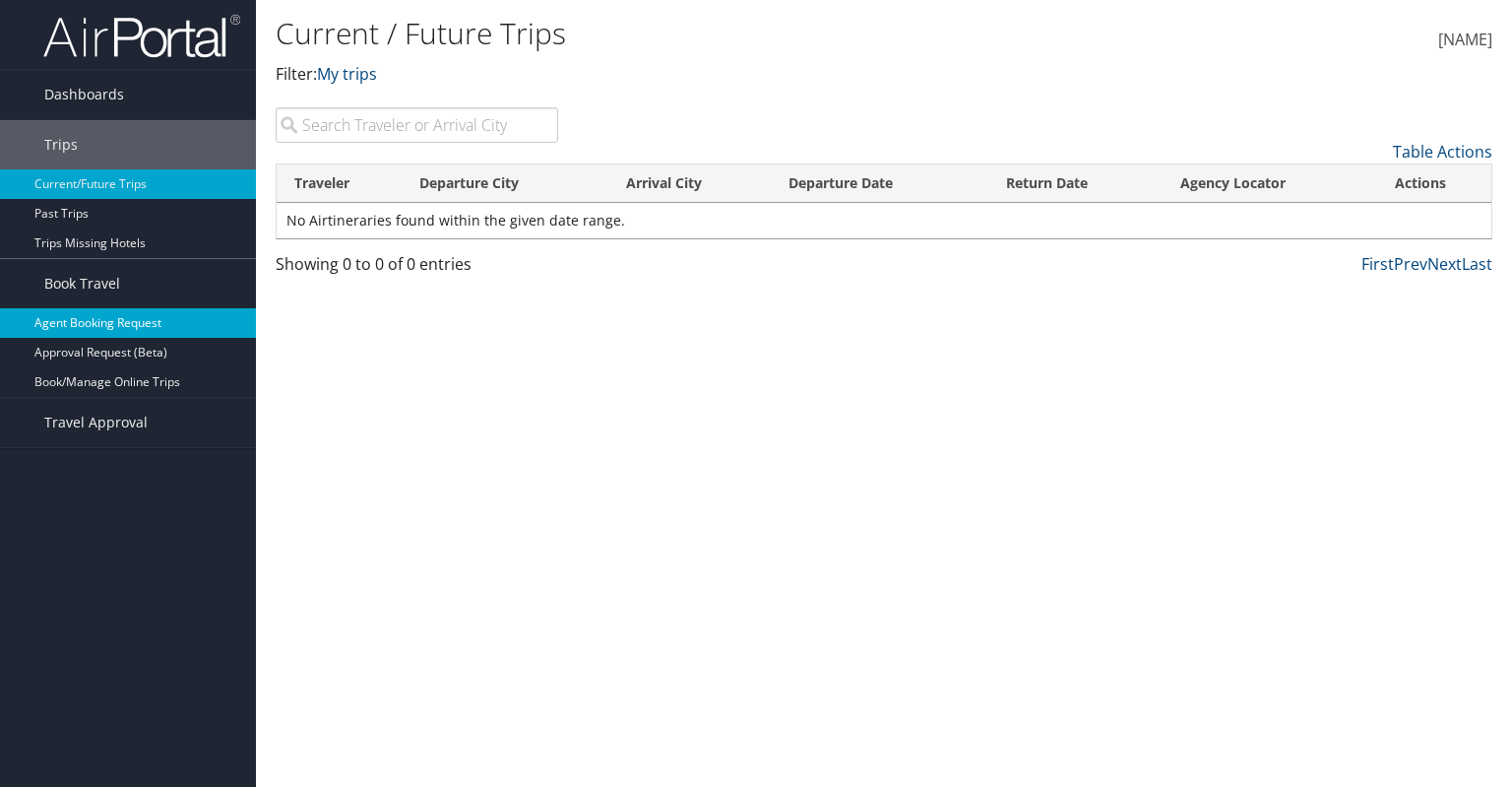 click on "Agent Booking Request" at bounding box center [128, 323] 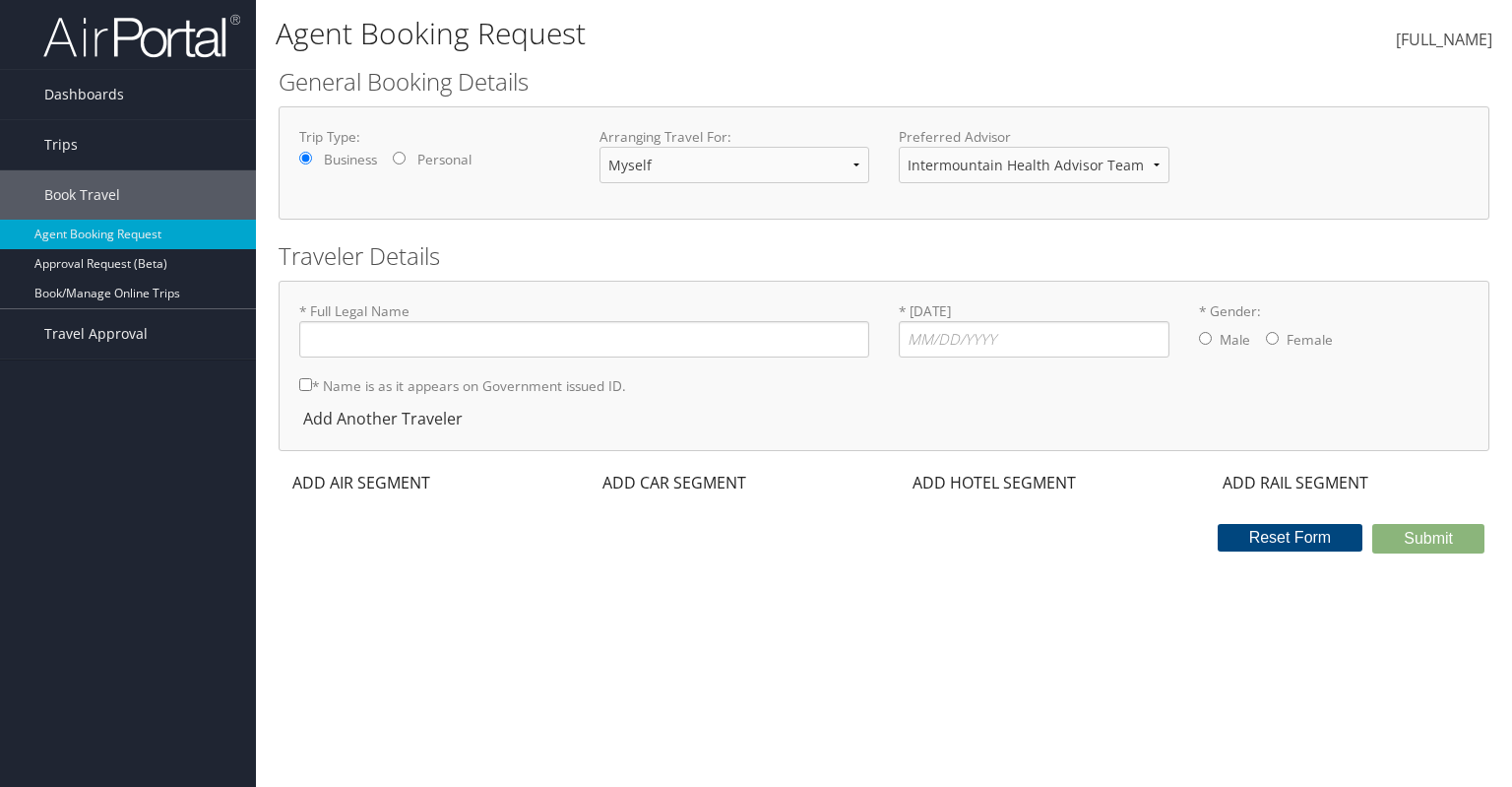 scroll, scrollTop: 0, scrollLeft: 0, axis: both 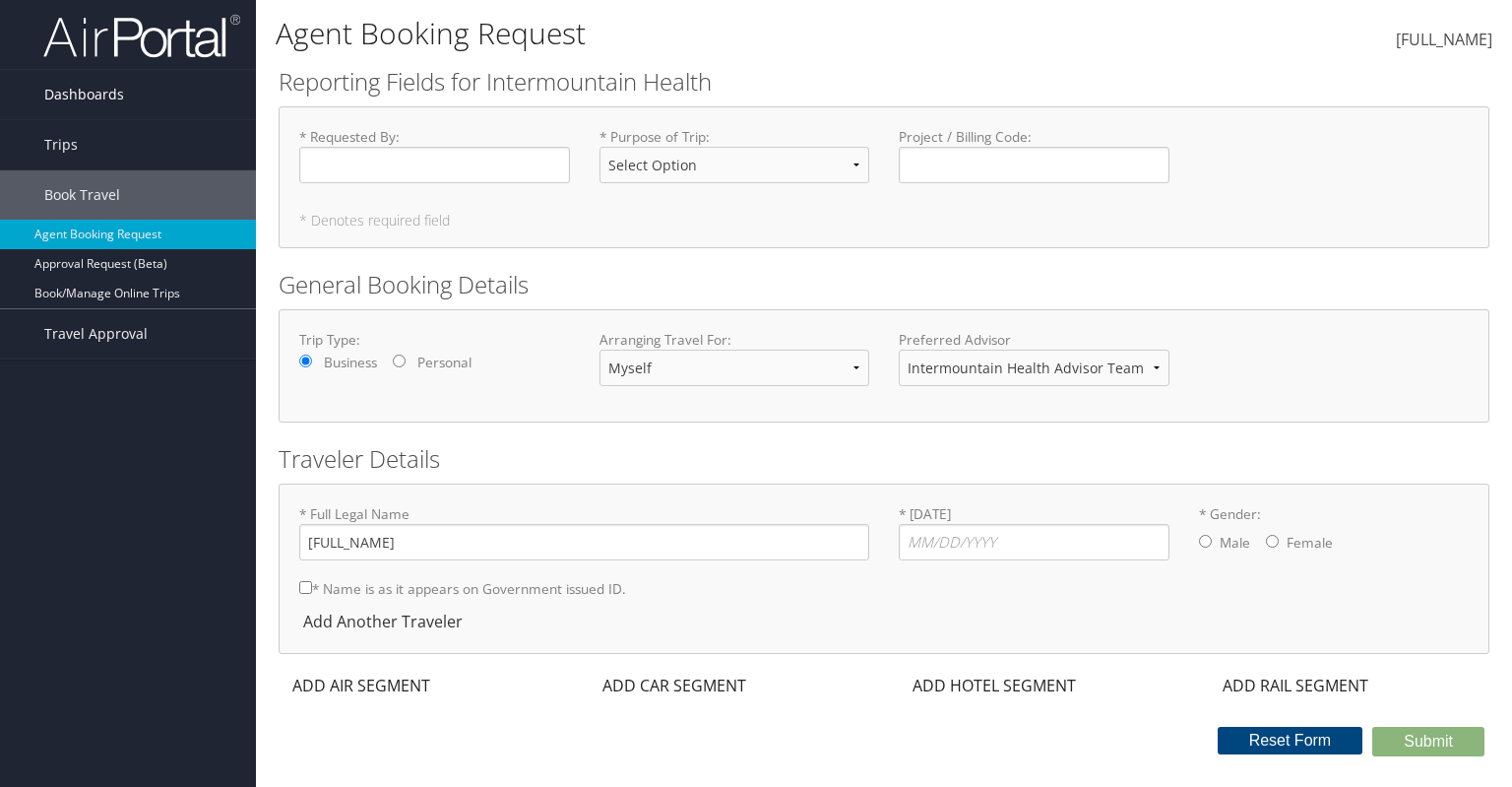 click on "Dashboards" at bounding box center (84, 95) 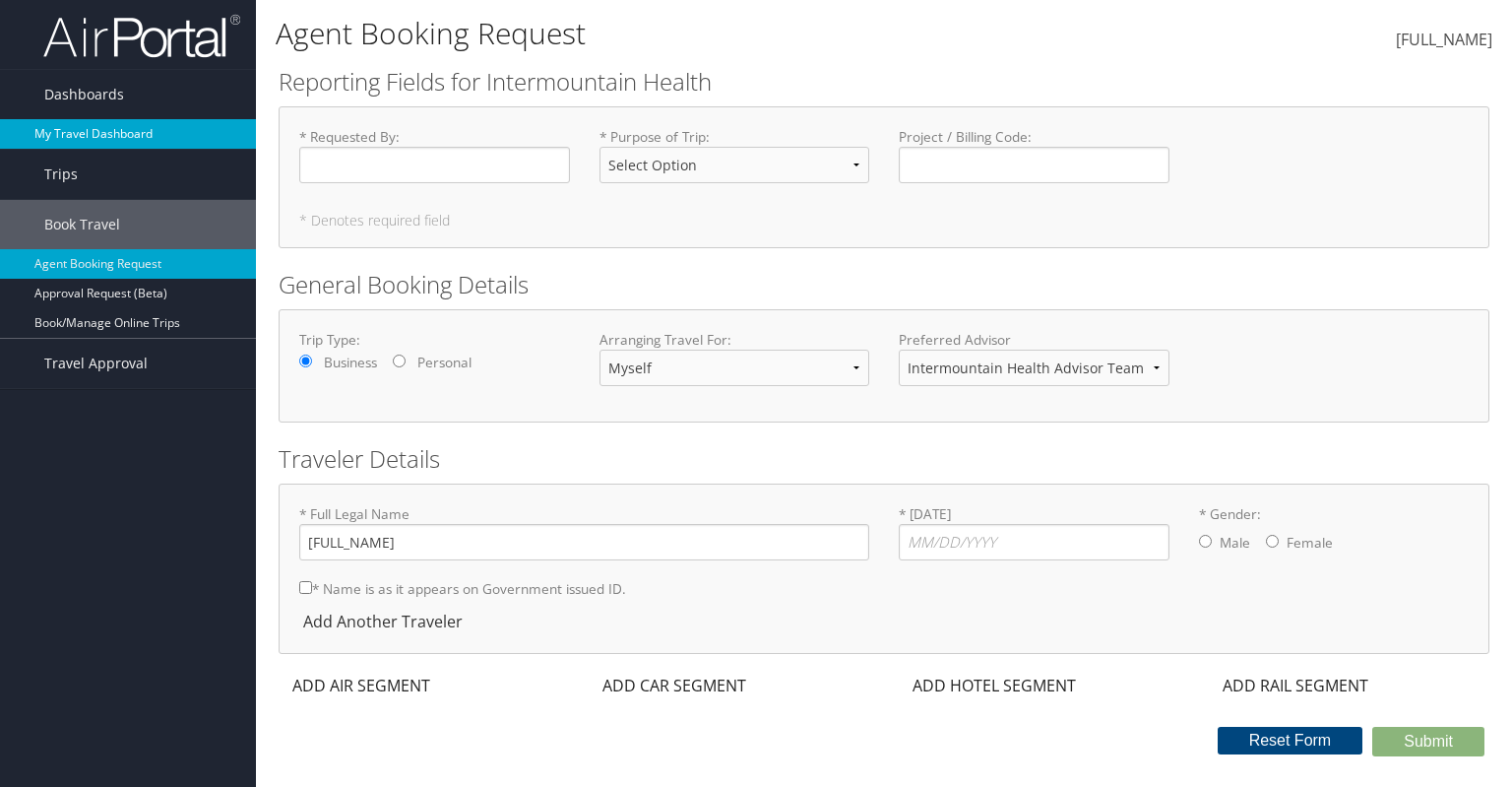 click on "My Travel Dashboard" at bounding box center [128, 134] 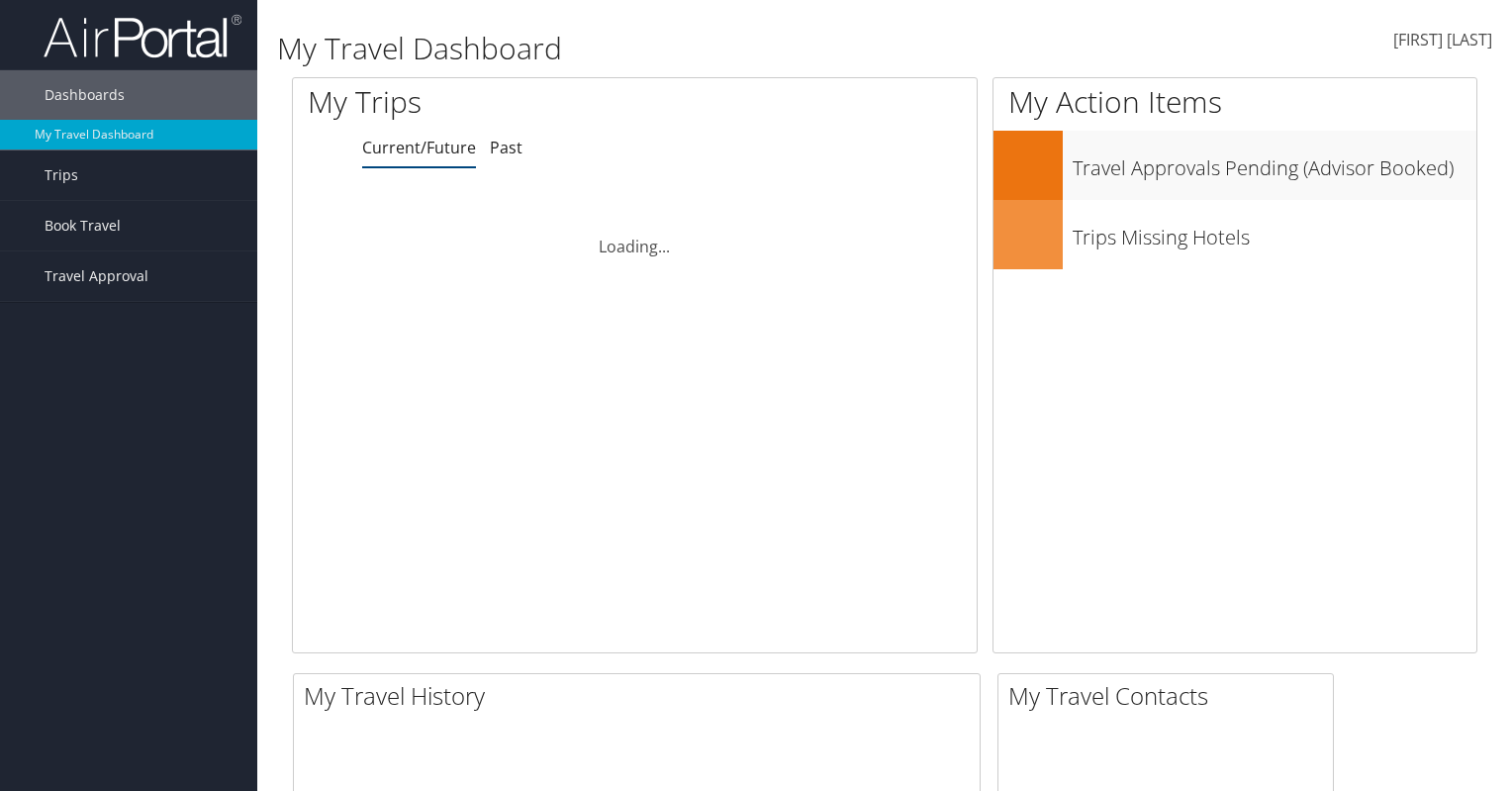 scroll, scrollTop: 0, scrollLeft: 0, axis: both 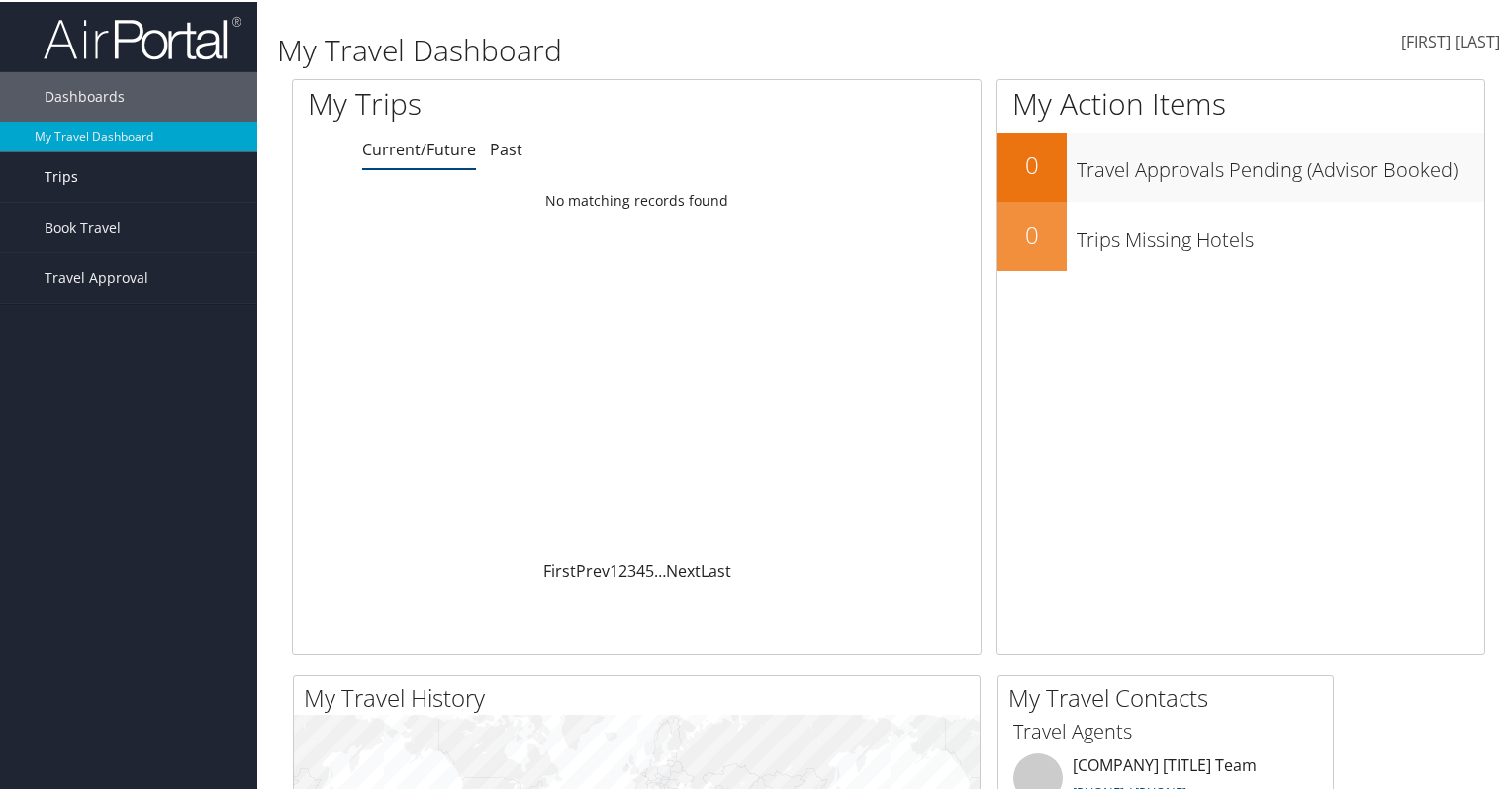 click on "Trips" at bounding box center (61, 175) 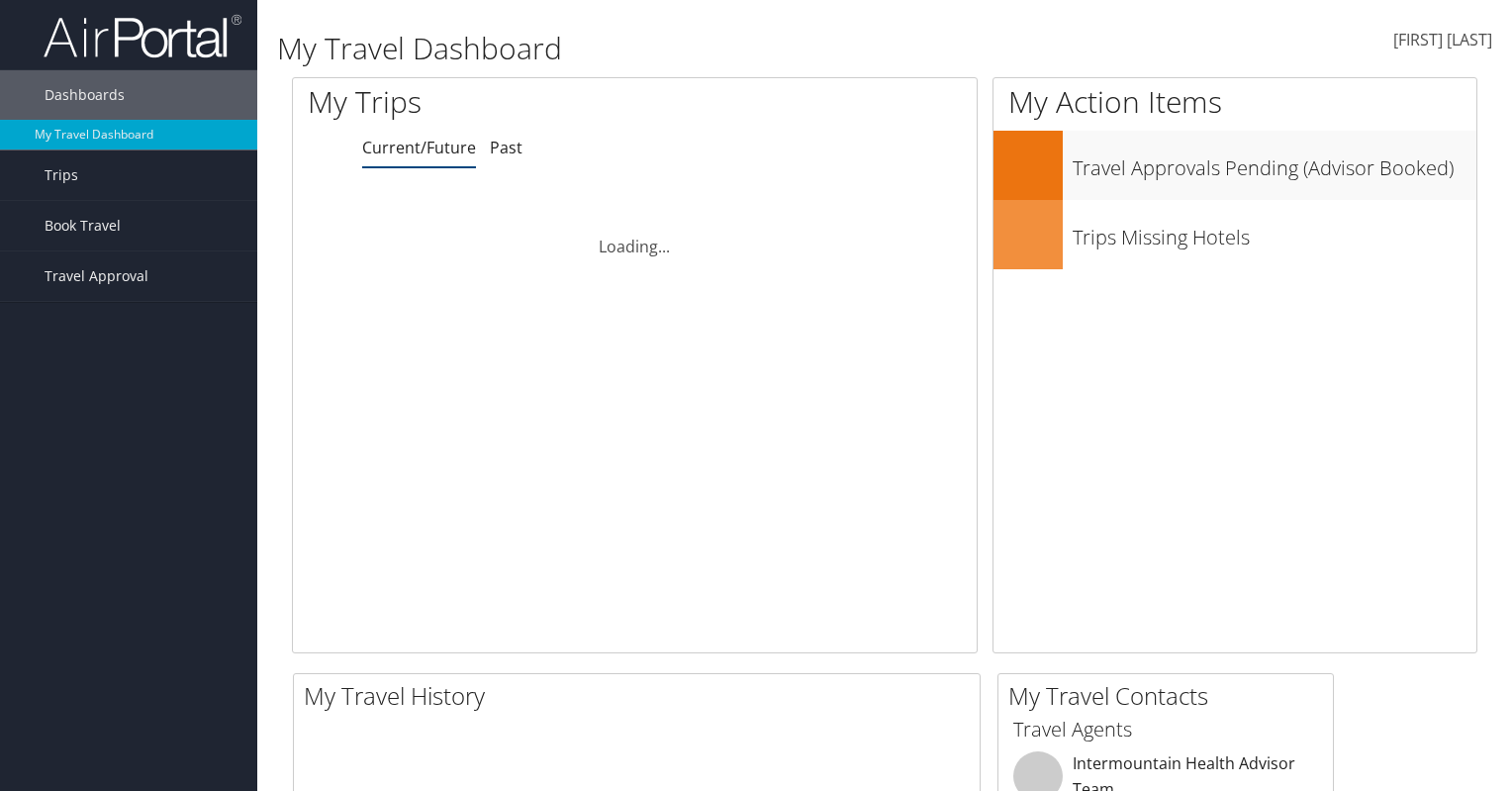 scroll, scrollTop: 0, scrollLeft: 0, axis: both 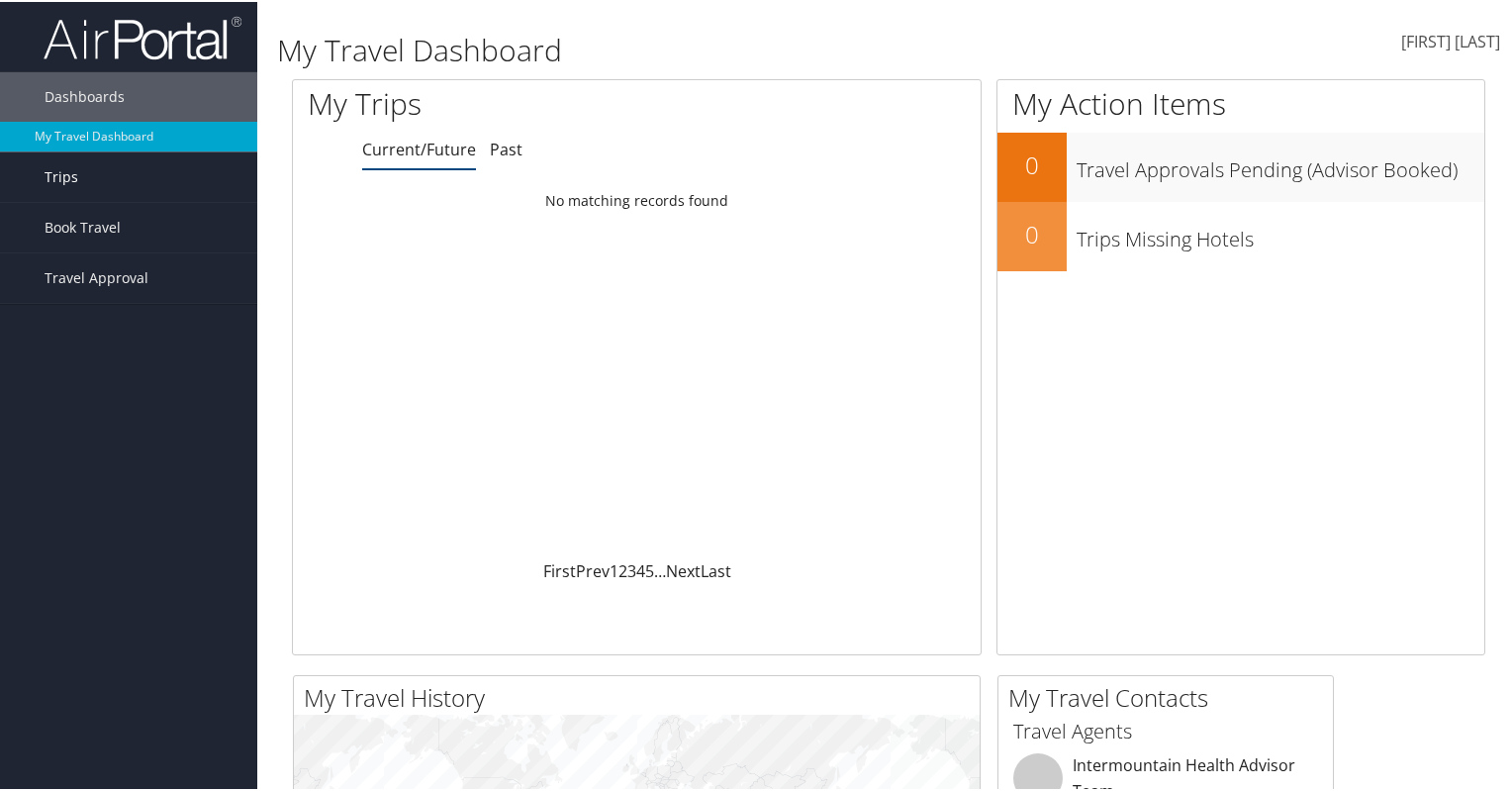 click on "Trips" at bounding box center [129, 175] 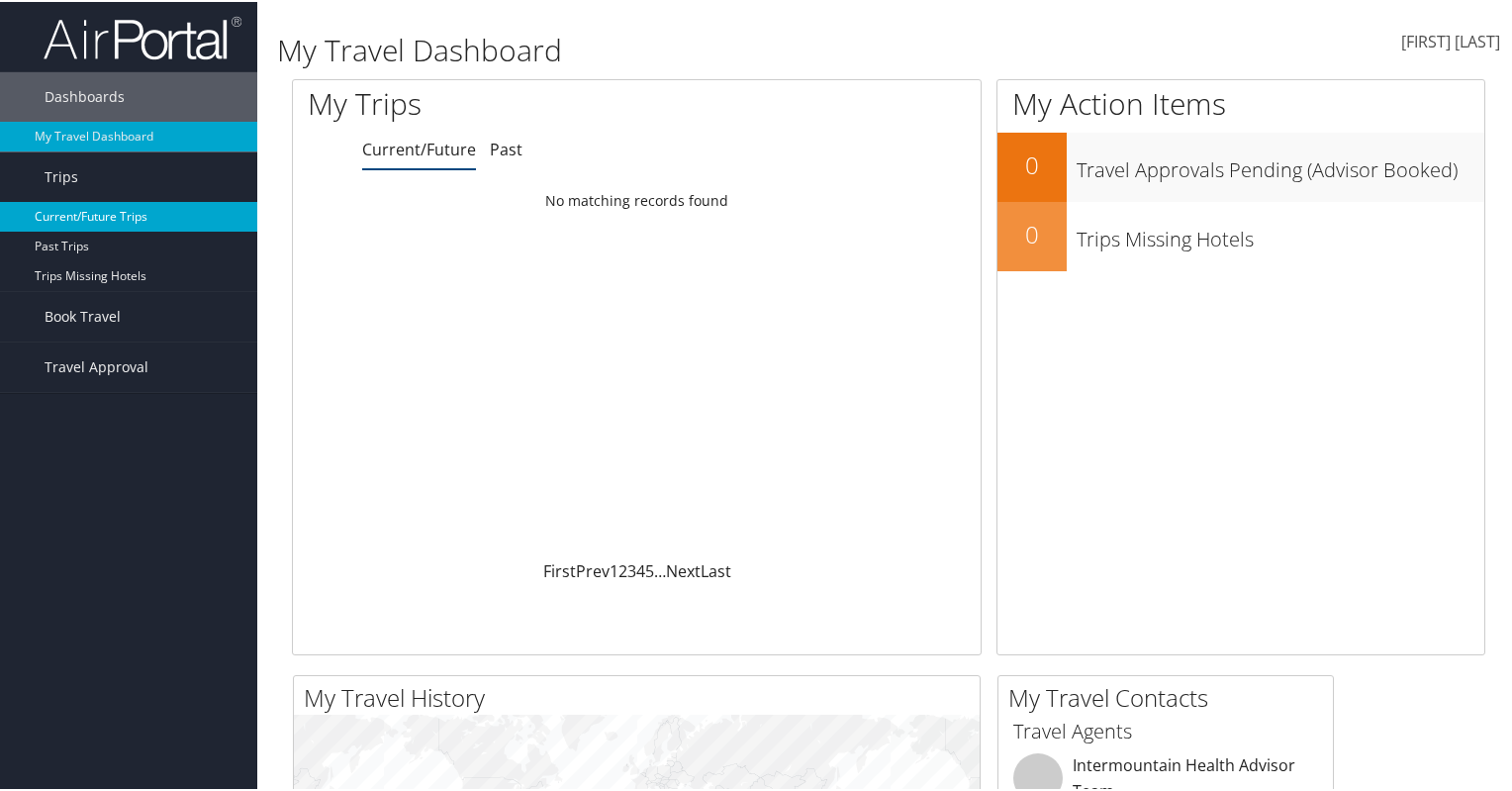 click on "Current/Future Trips" at bounding box center [129, 215] 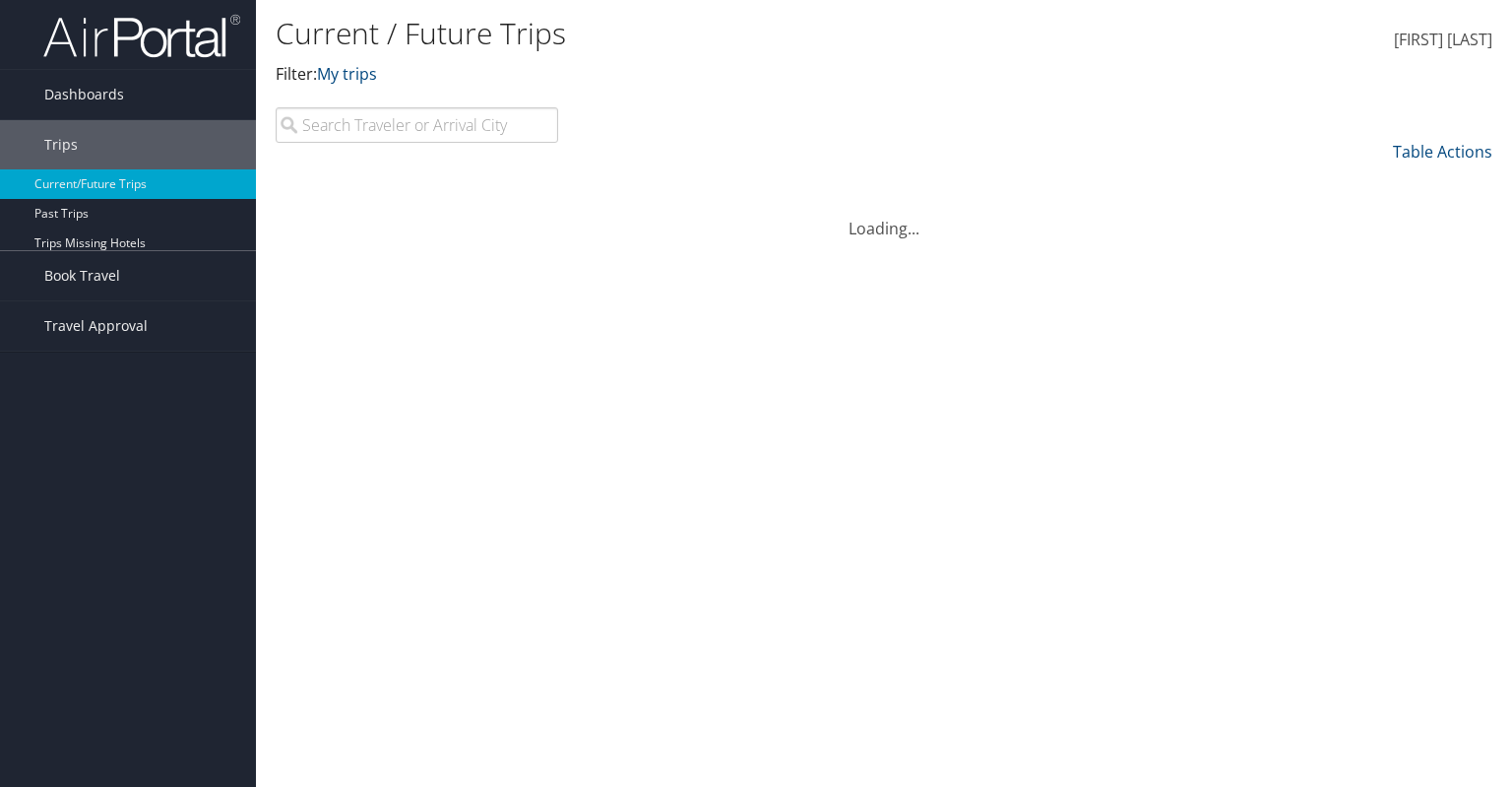 scroll, scrollTop: 0, scrollLeft: 0, axis: both 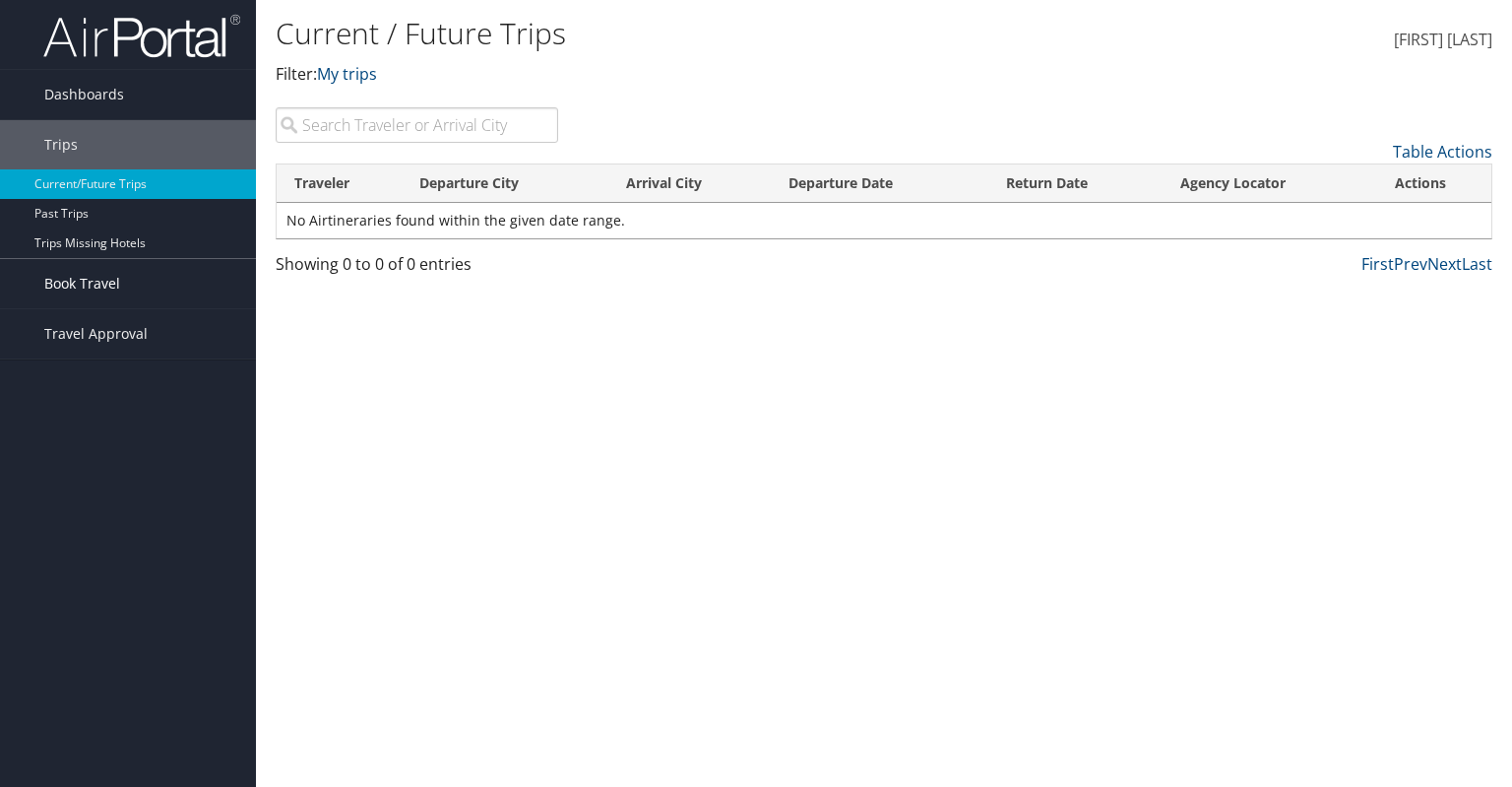 click on "Book Travel" at bounding box center [82, 284] 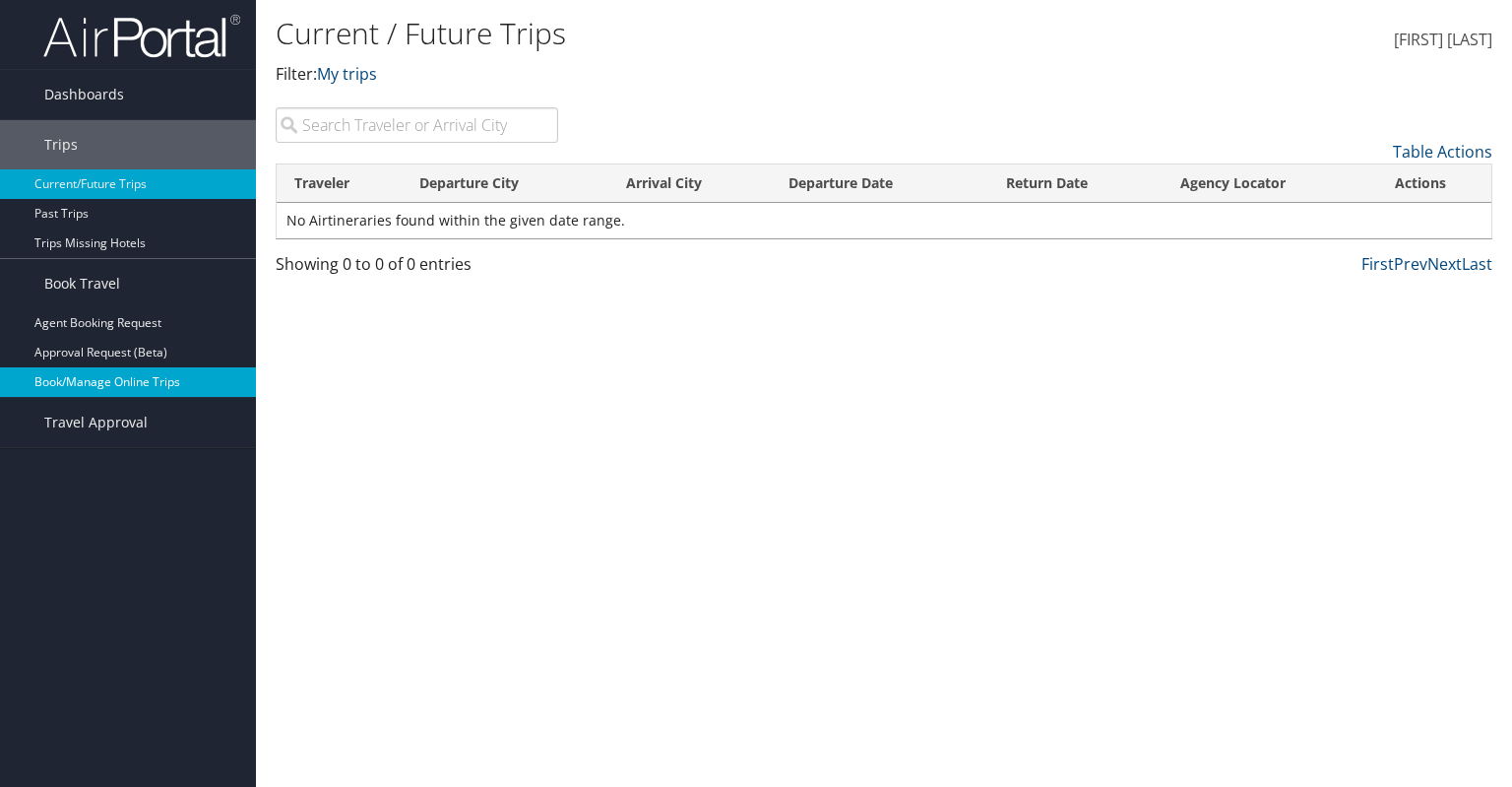 click on "Book/Manage Online Trips" at bounding box center [128, 382] 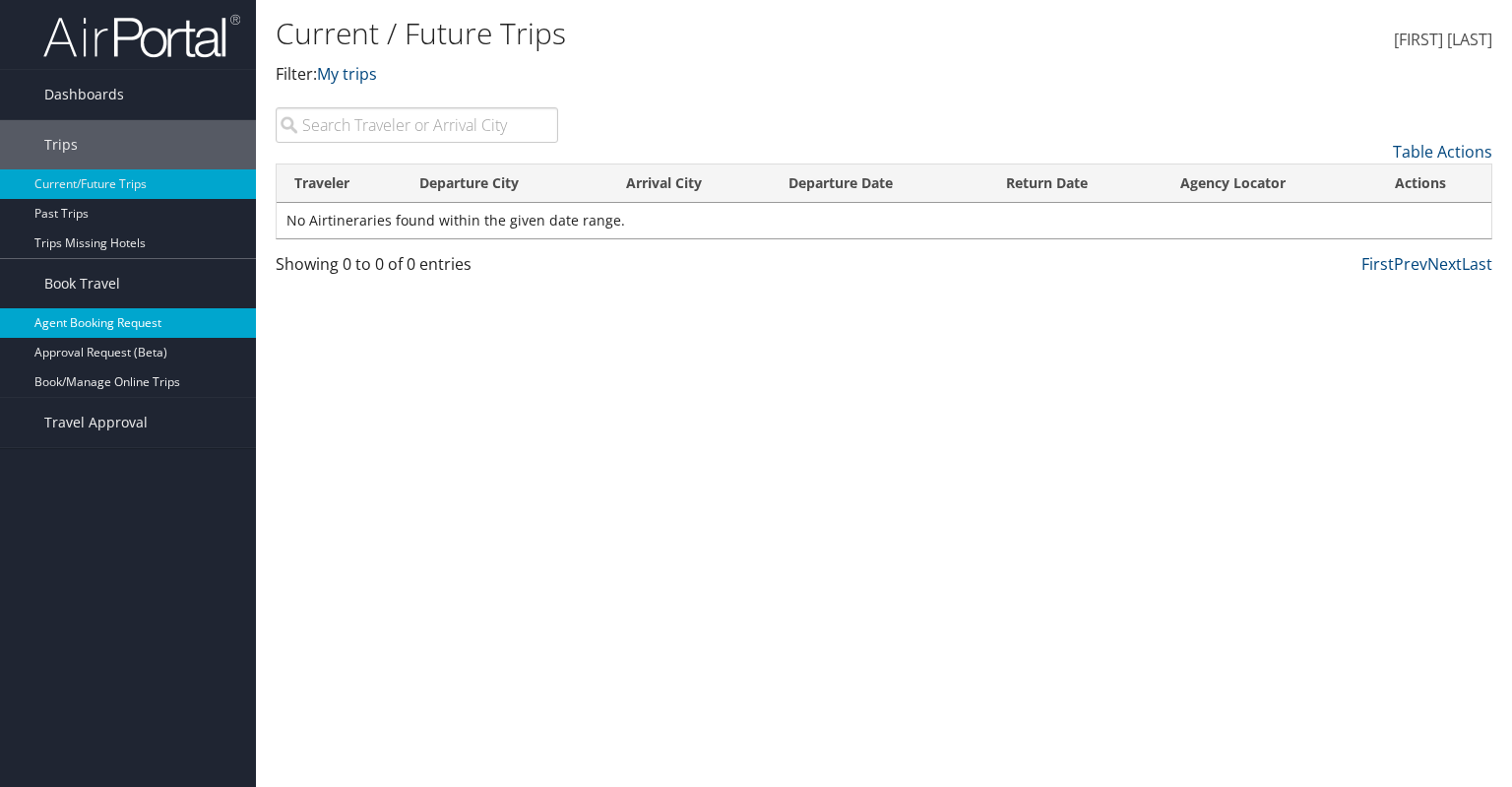 click on "Agent Booking Request" at bounding box center [128, 323] 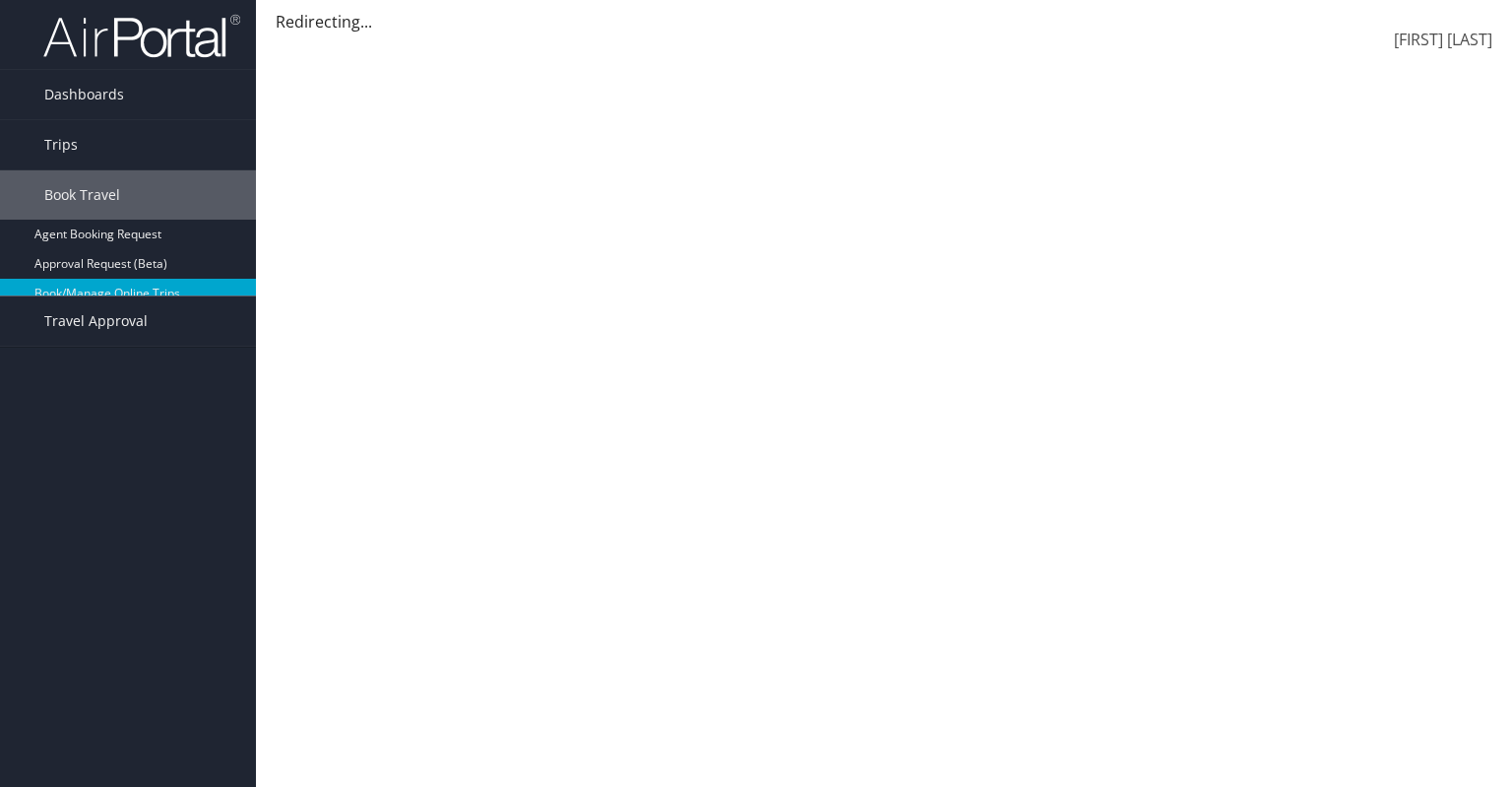scroll, scrollTop: 0, scrollLeft: 0, axis: both 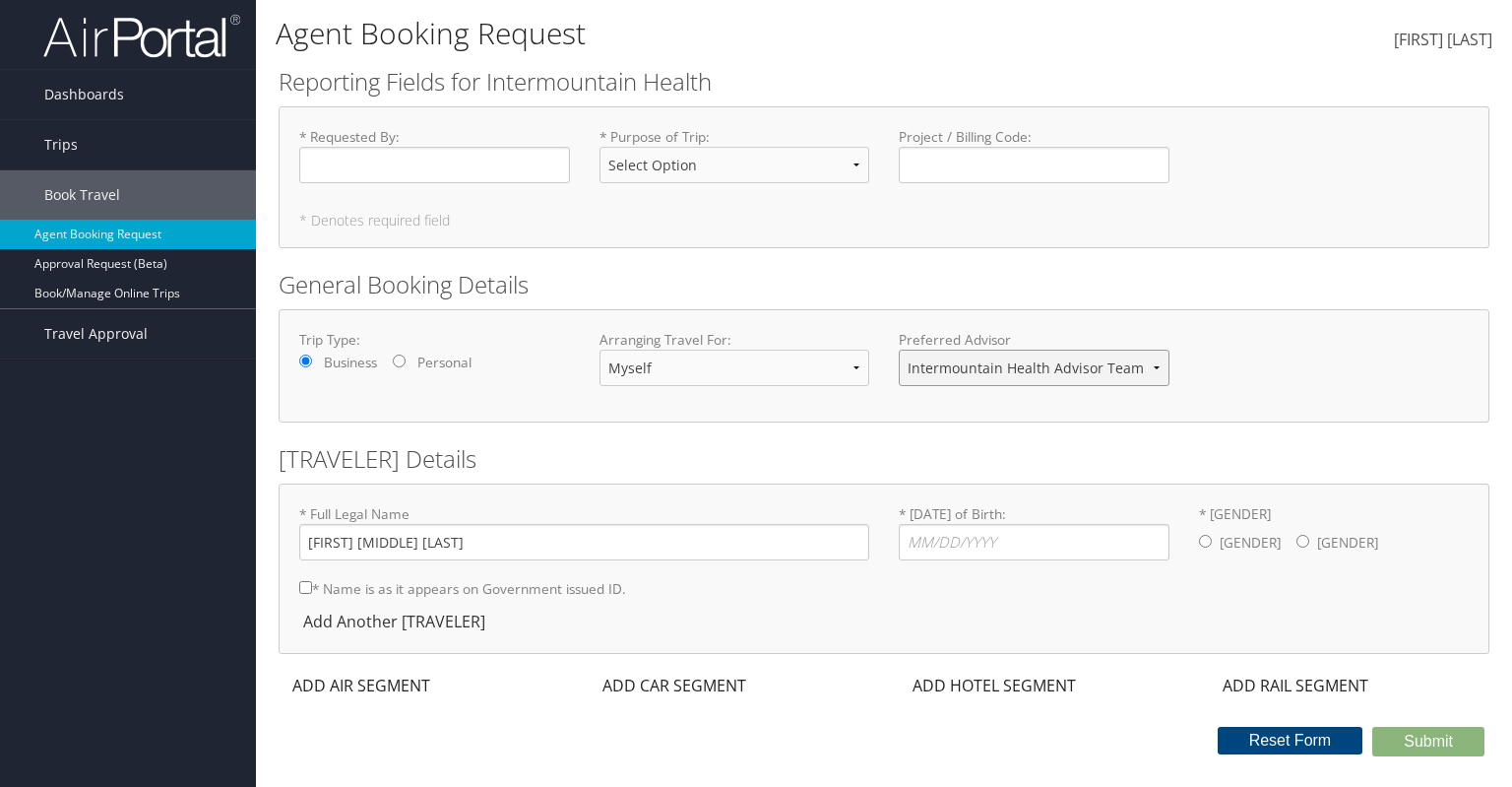 click on "Intermountain Health Advisor Team" at bounding box center [1034, 367] 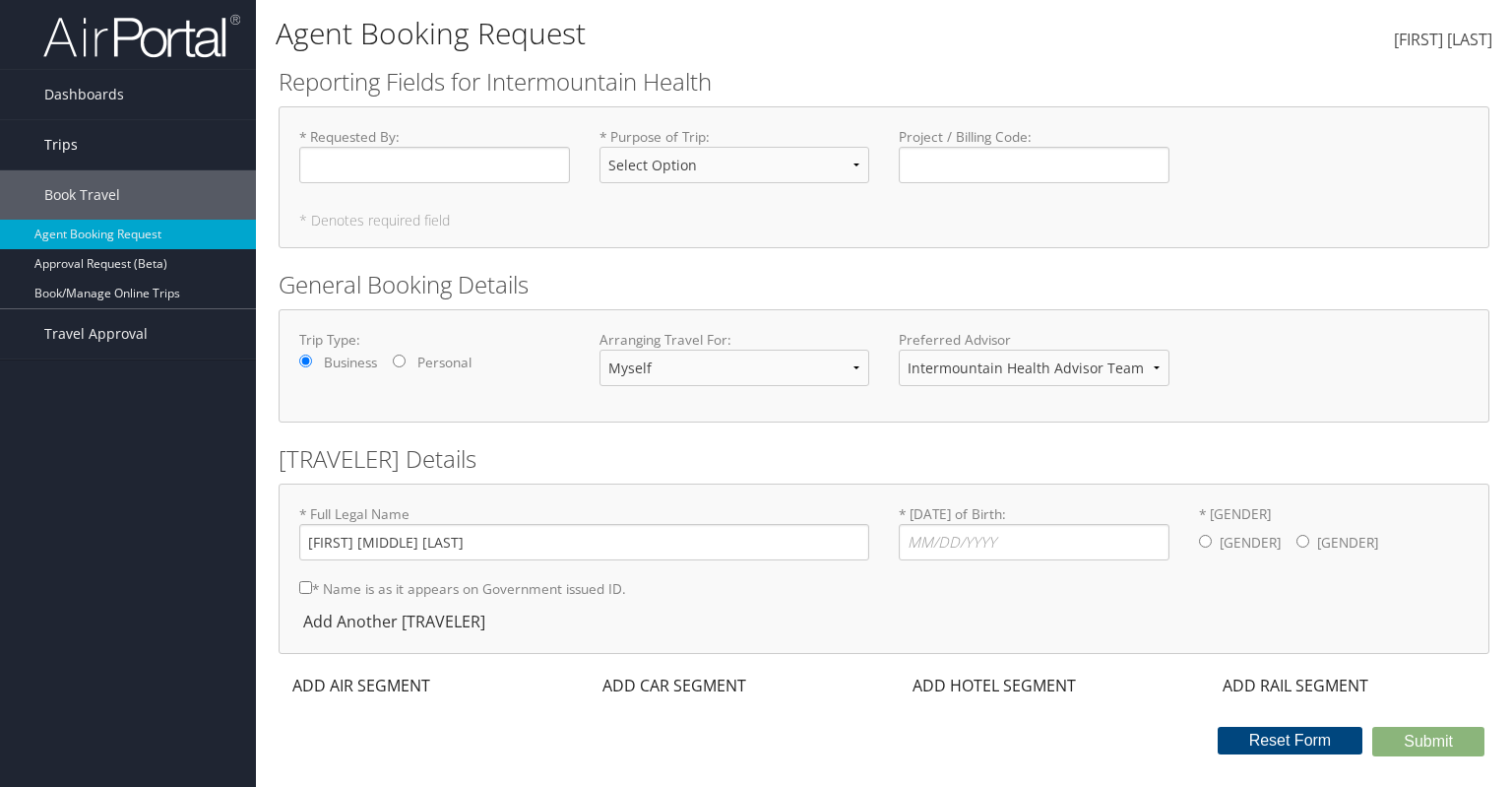 click on "Trips" at bounding box center [61, 145] 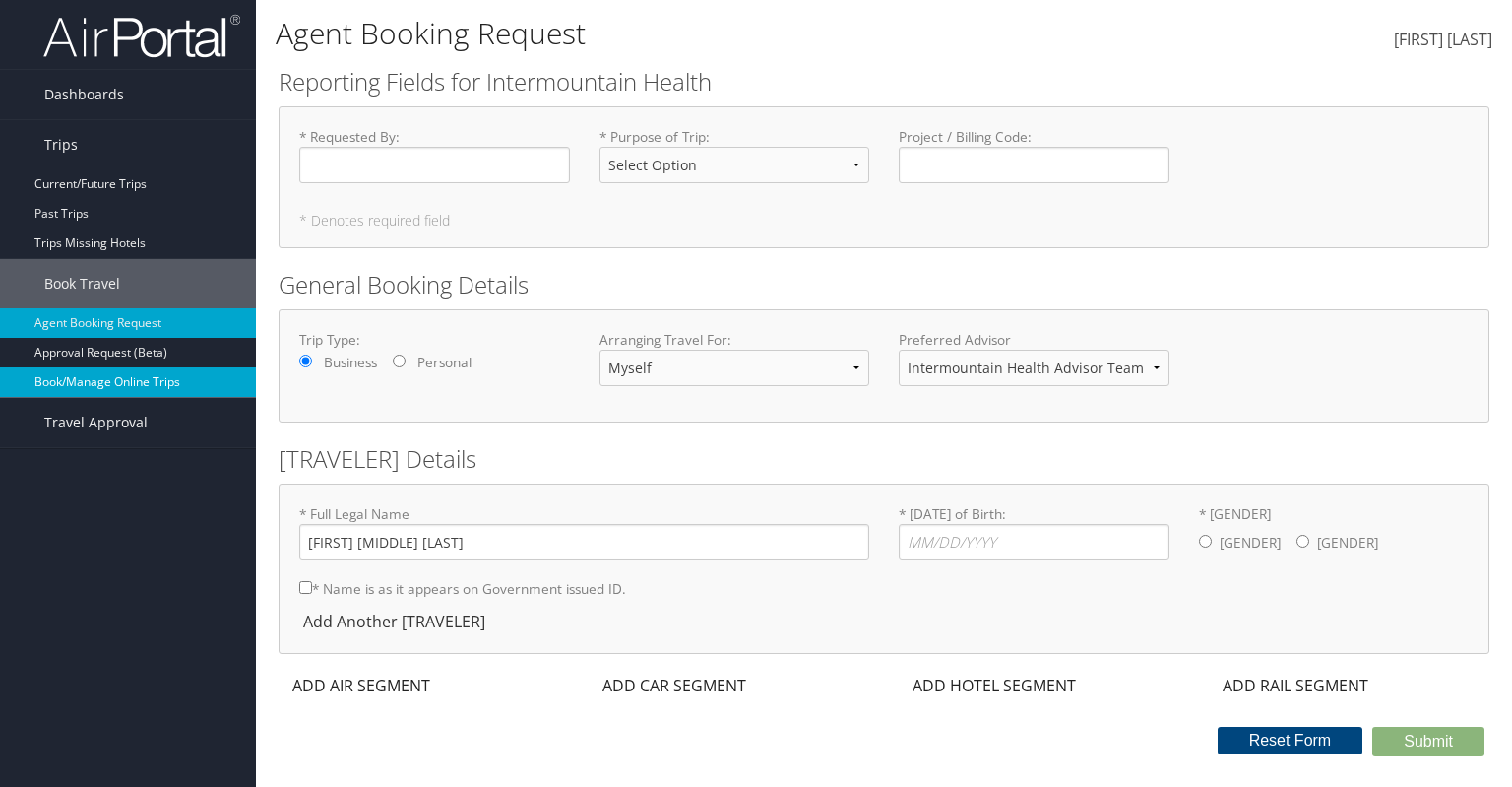 click on "Book/Manage Online Trips" at bounding box center [128, 382] 